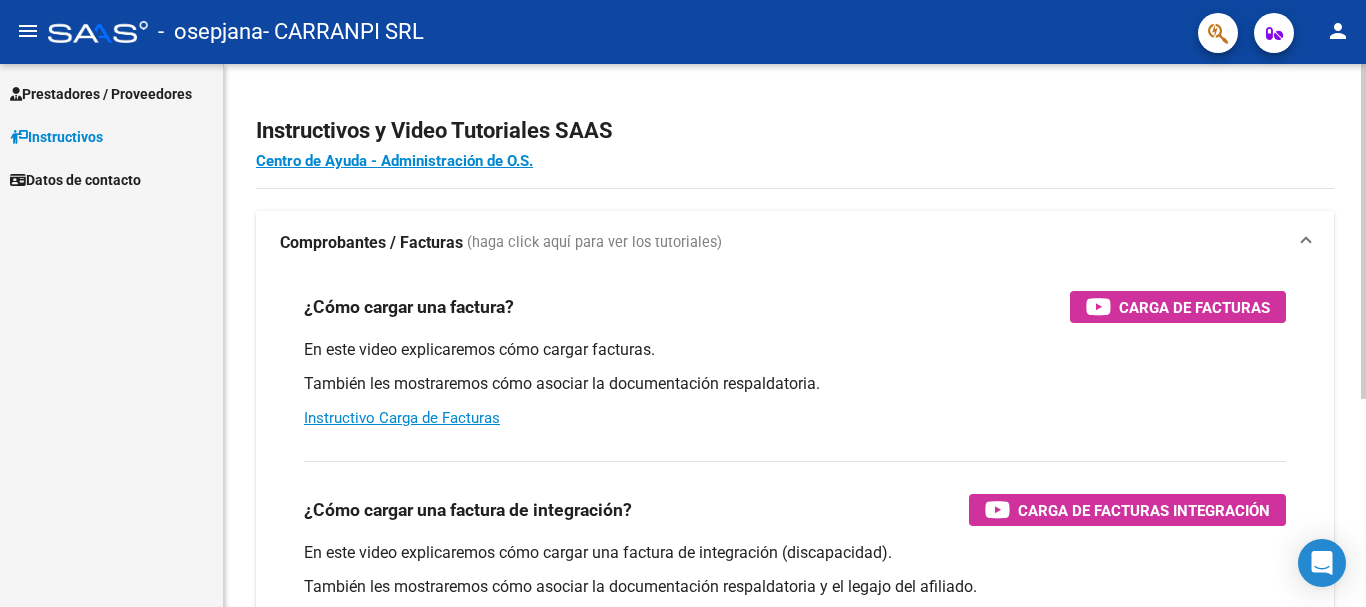 scroll, scrollTop: 0, scrollLeft: 0, axis: both 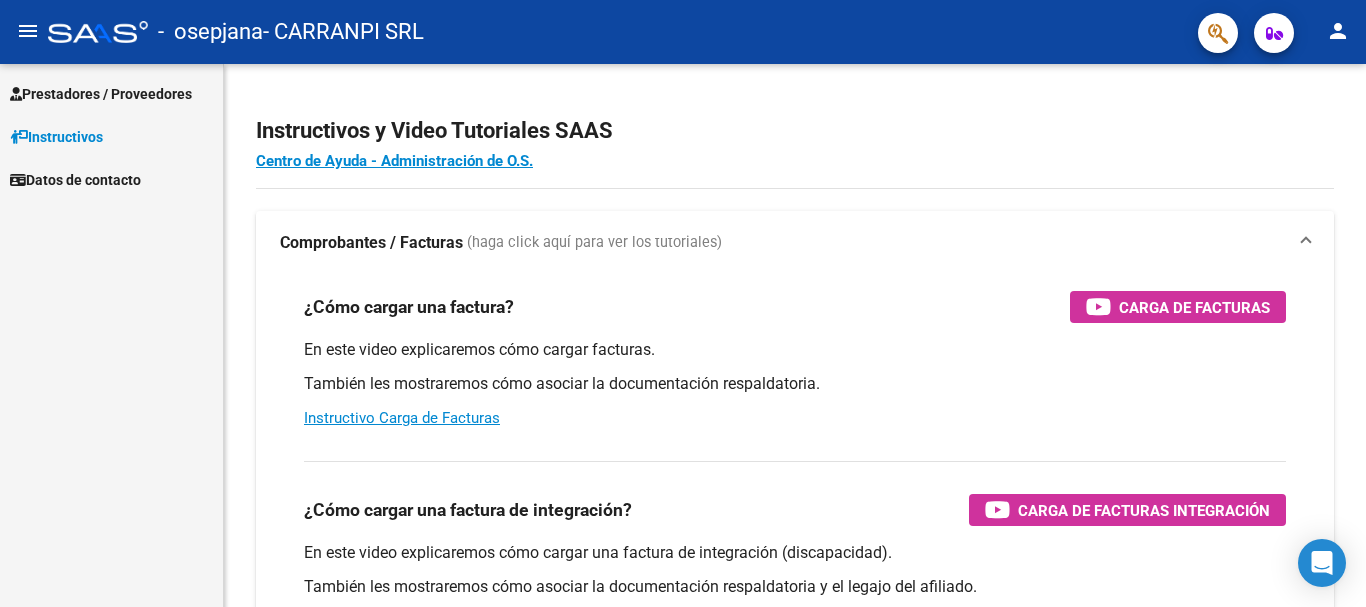 click on "Prestadores / Proveedores" at bounding box center (101, 94) 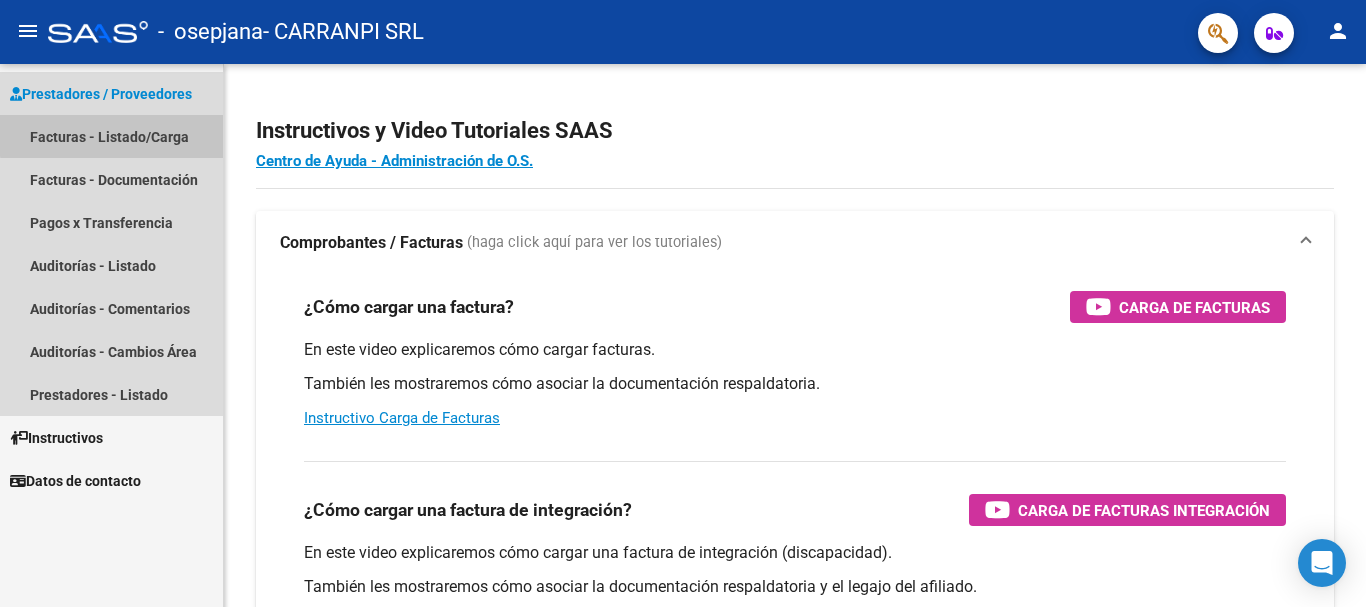 click on "Facturas - Listado/Carga" at bounding box center (111, 136) 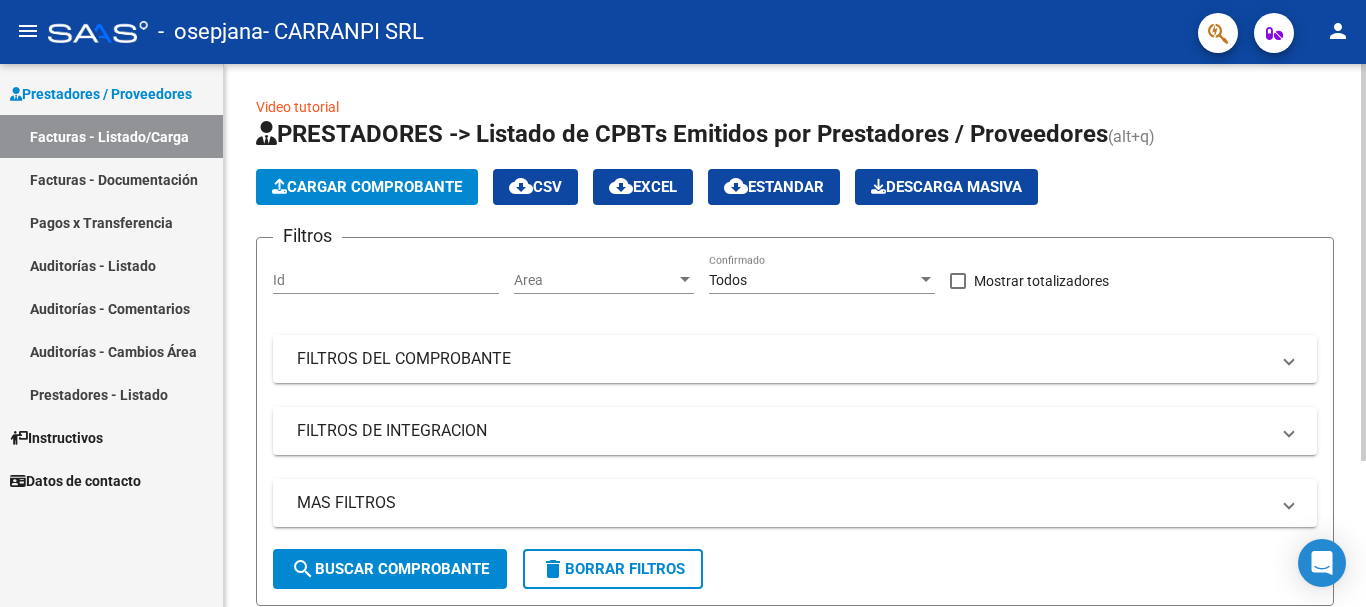 click on "Cargar Comprobante" 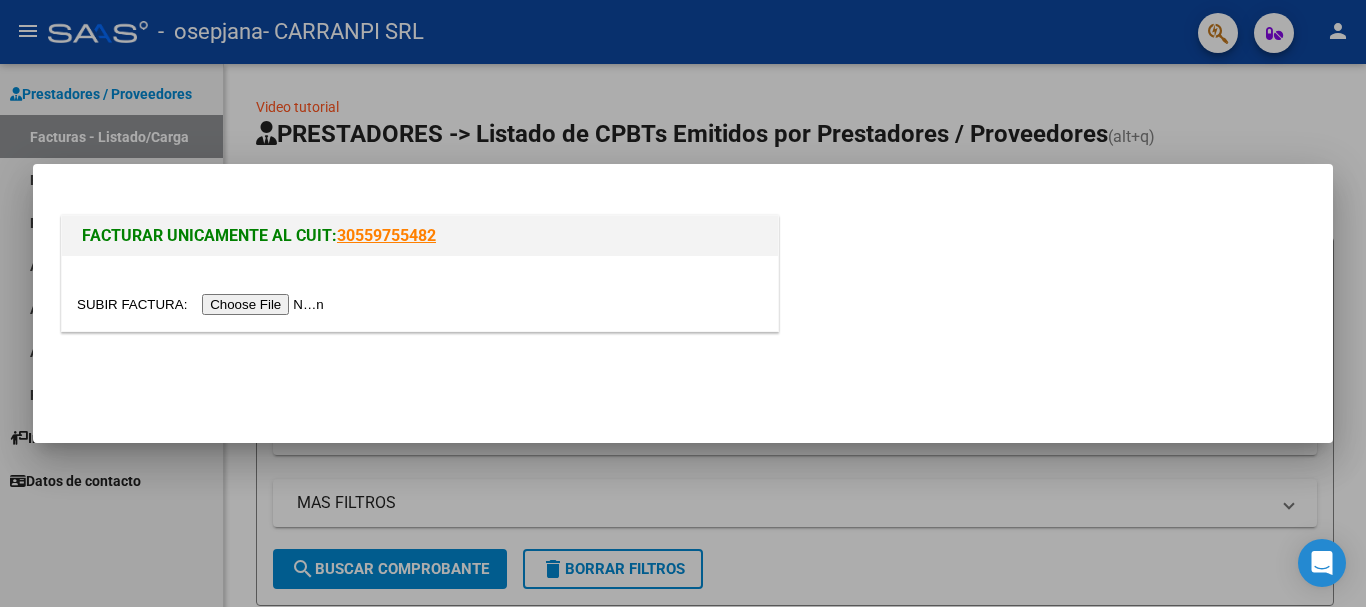 click at bounding box center (203, 304) 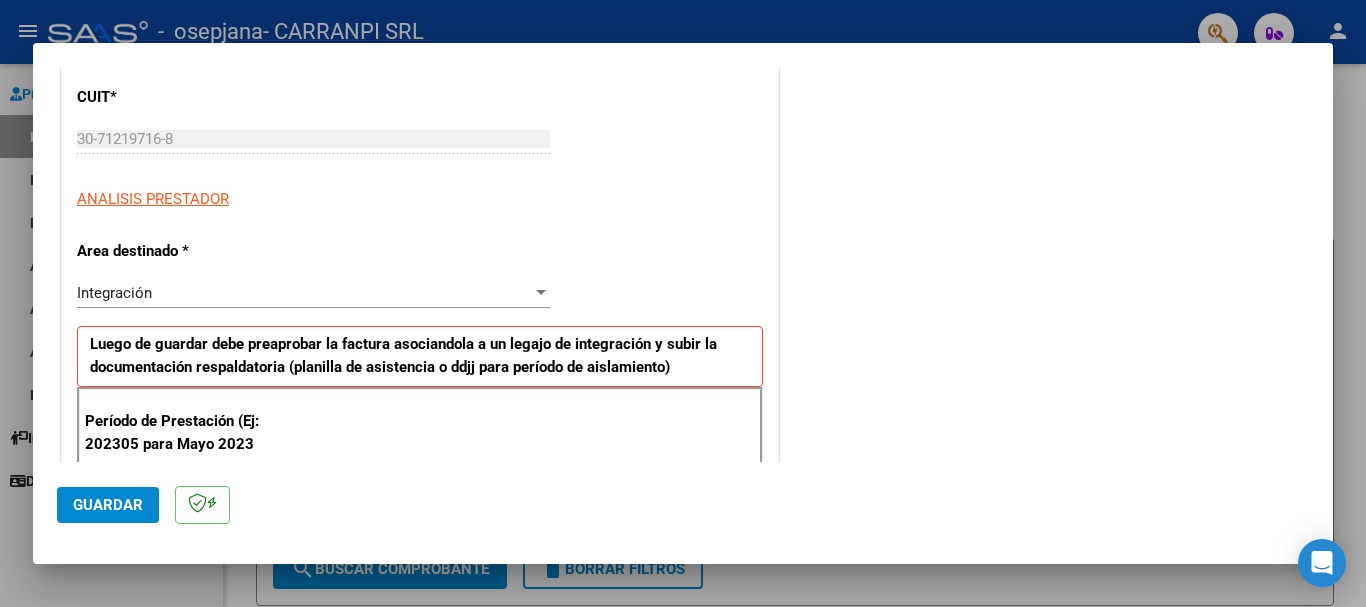scroll, scrollTop: 400, scrollLeft: 0, axis: vertical 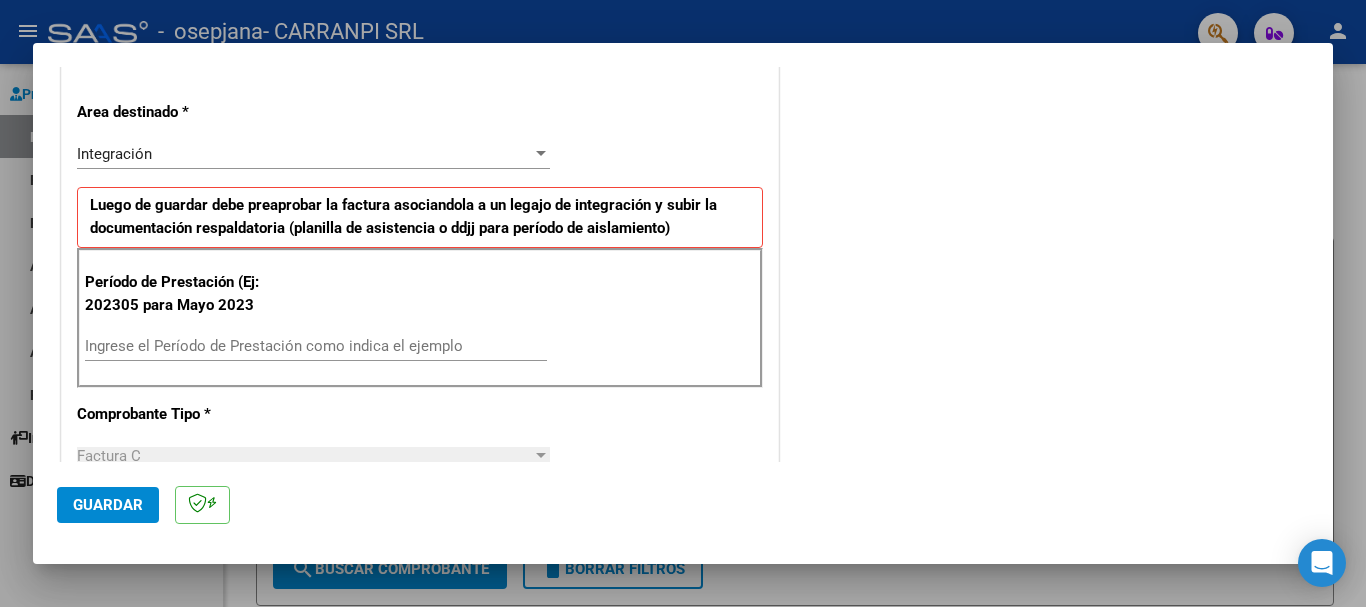 click on "Ingrese el Período de Prestación como indica el ejemplo" at bounding box center (316, 346) 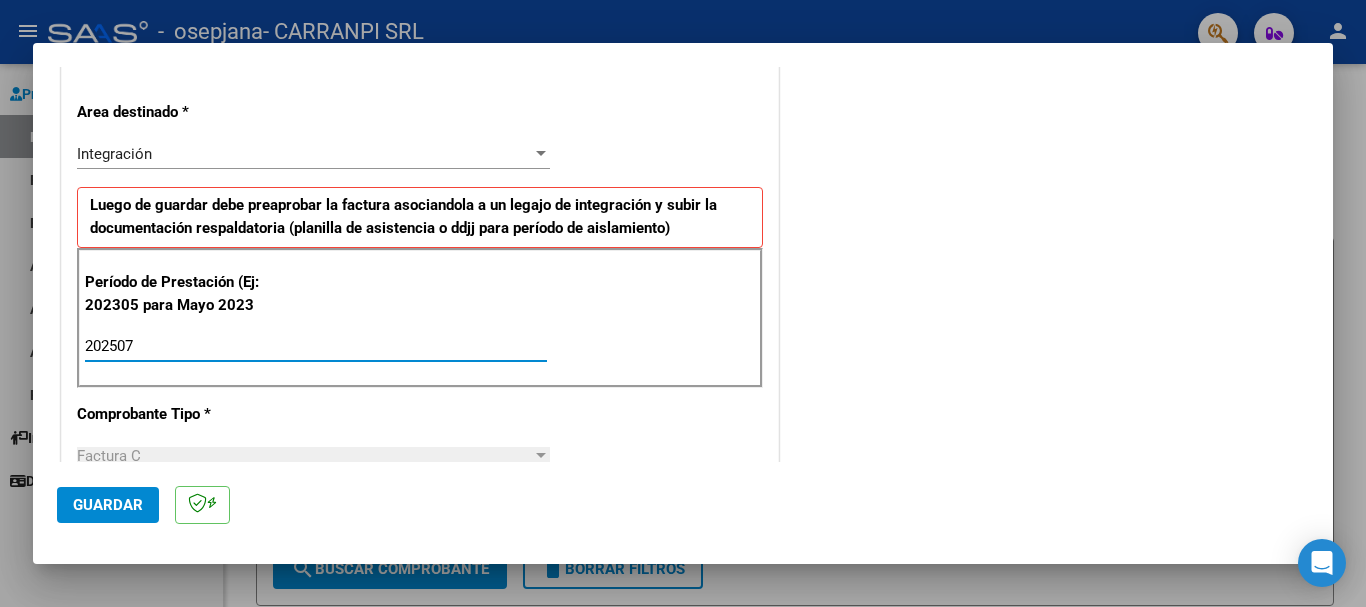 type on "202507" 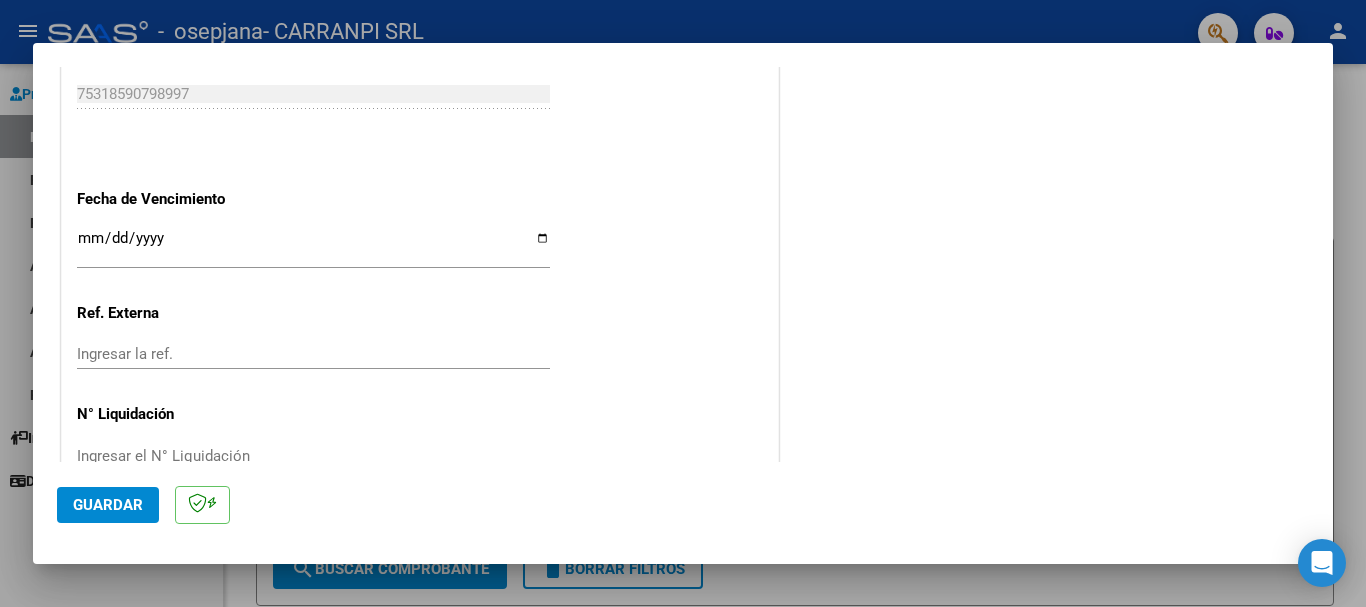 scroll, scrollTop: 1300, scrollLeft: 0, axis: vertical 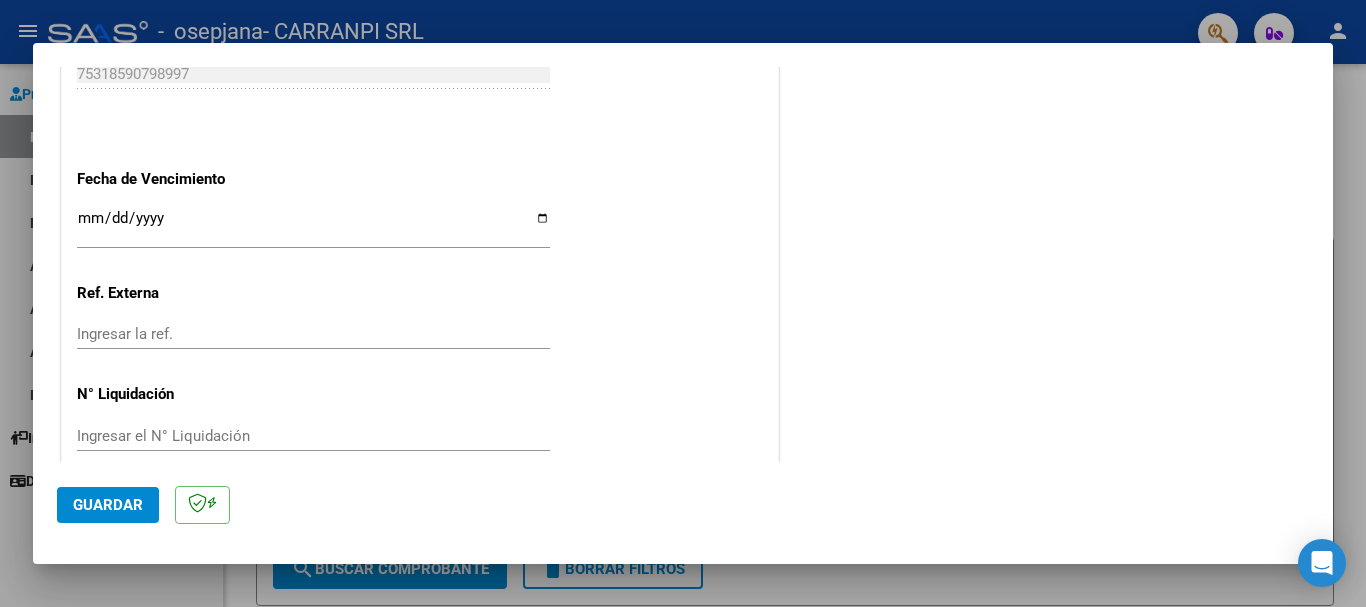 click on "Guardar" 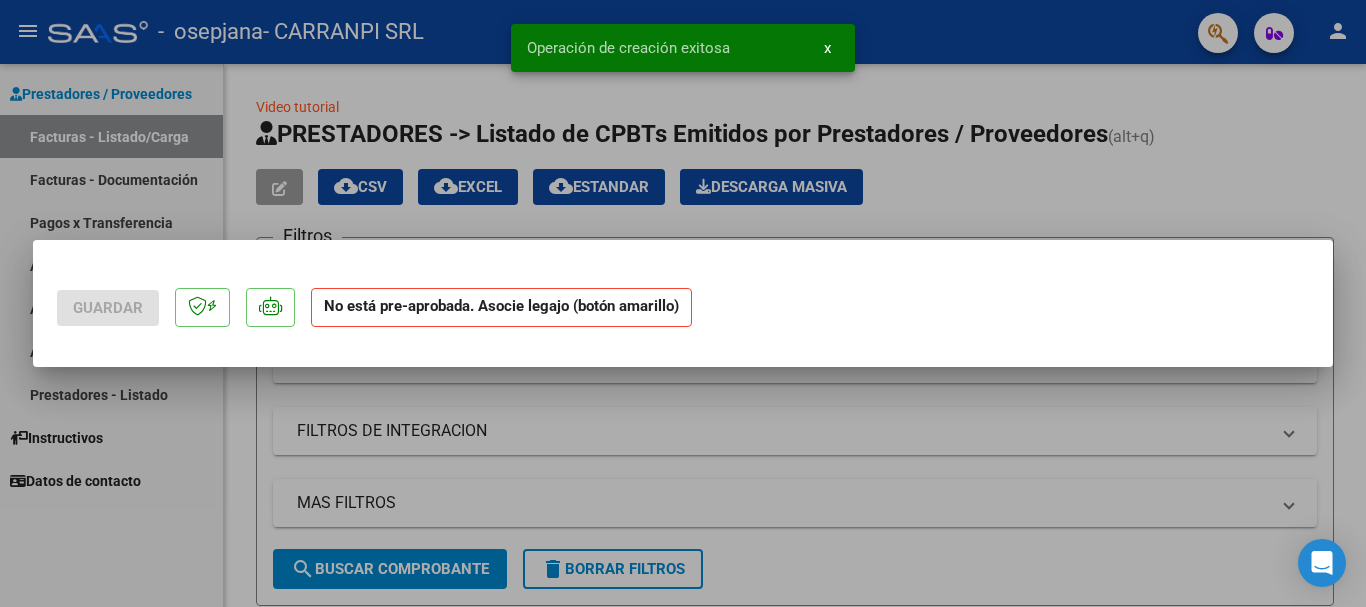 scroll, scrollTop: 0, scrollLeft: 0, axis: both 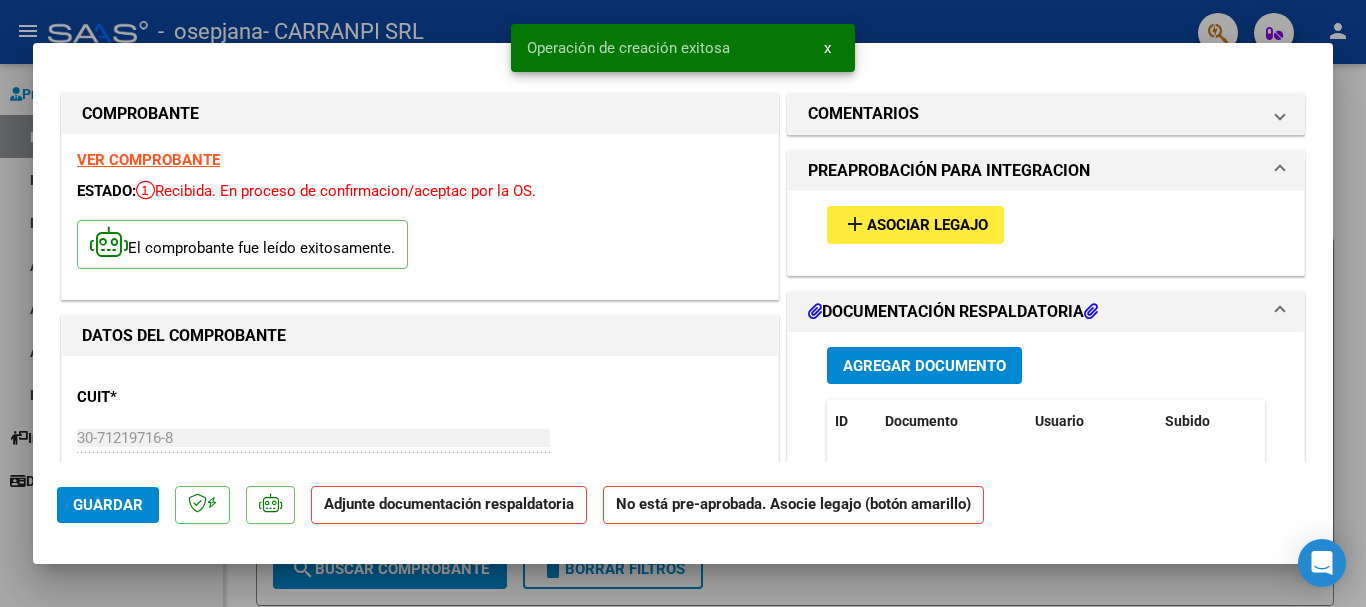 click on "Asociar Legajo" at bounding box center [927, 226] 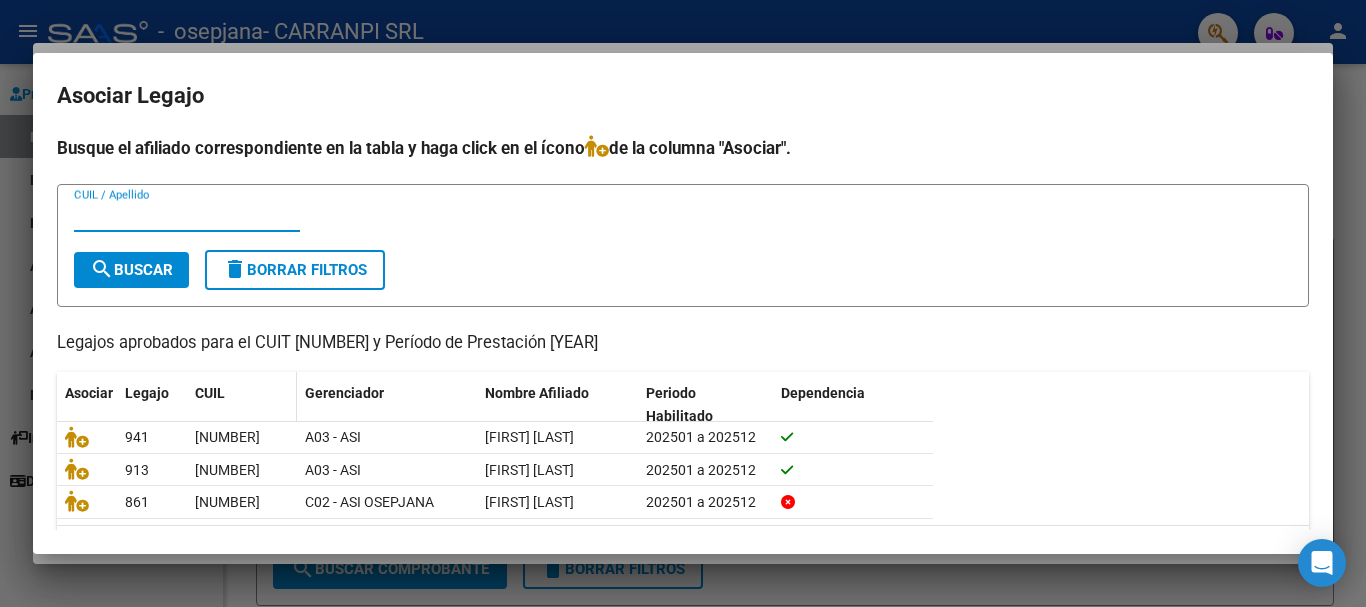 scroll, scrollTop: 99, scrollLeft: 0, axis: vertical 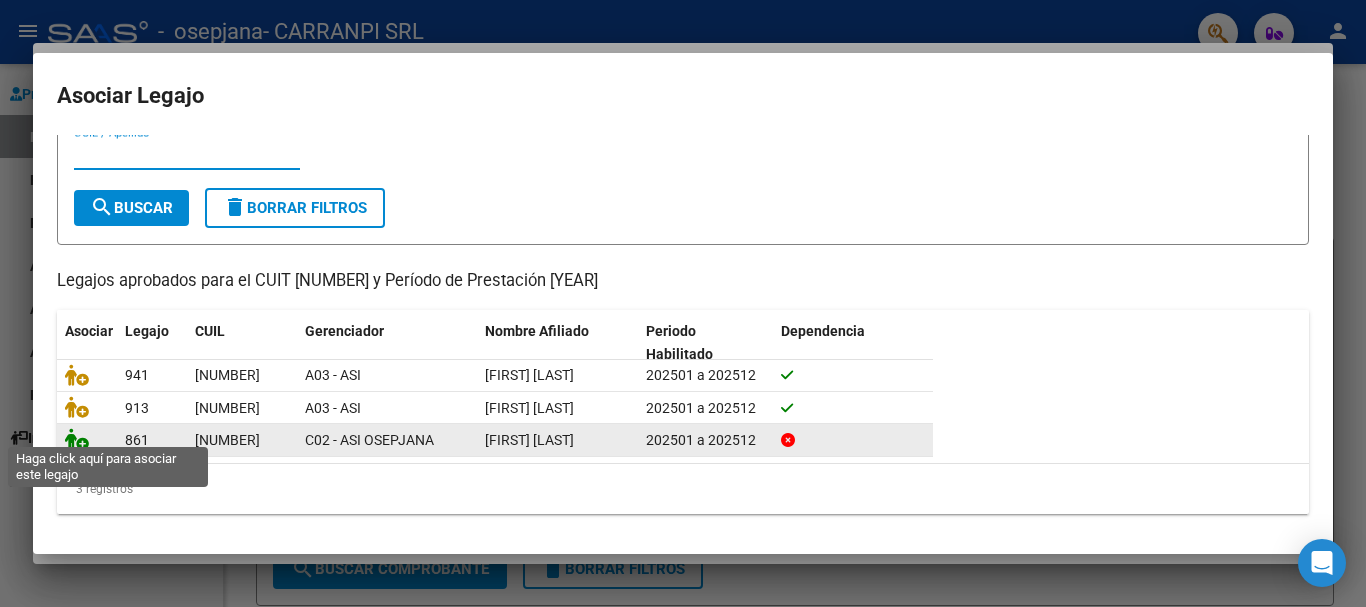 click 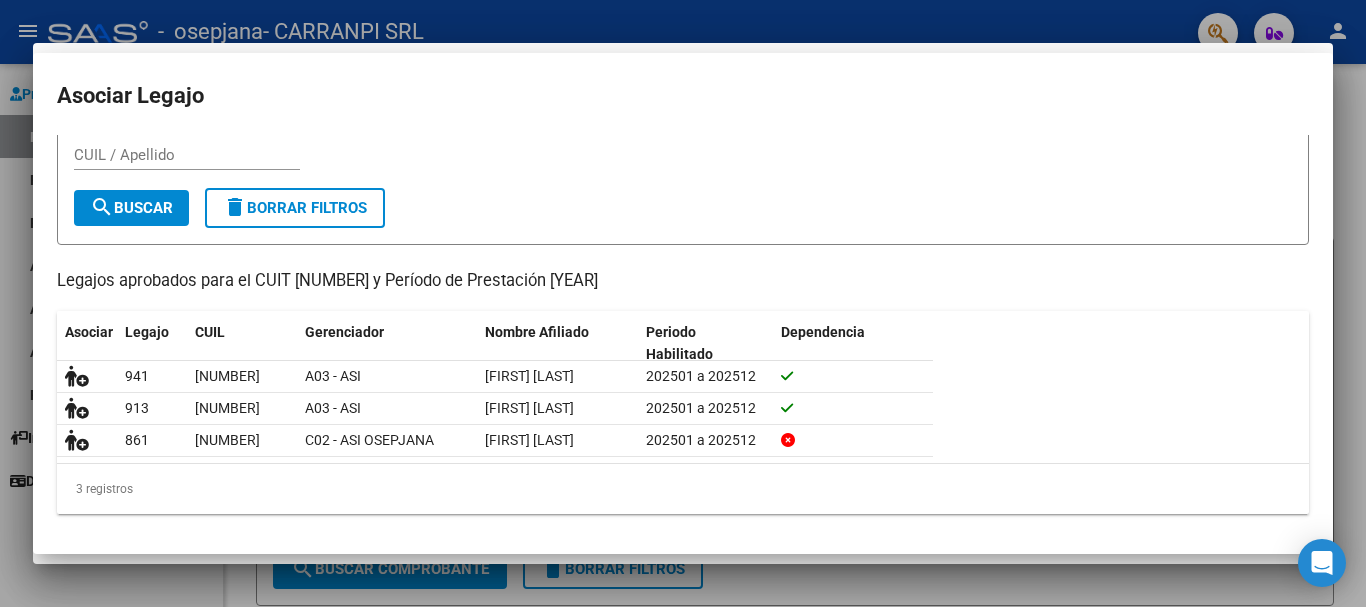 scroll, scrollTop: 0, scrollLeft: 0, axis: both 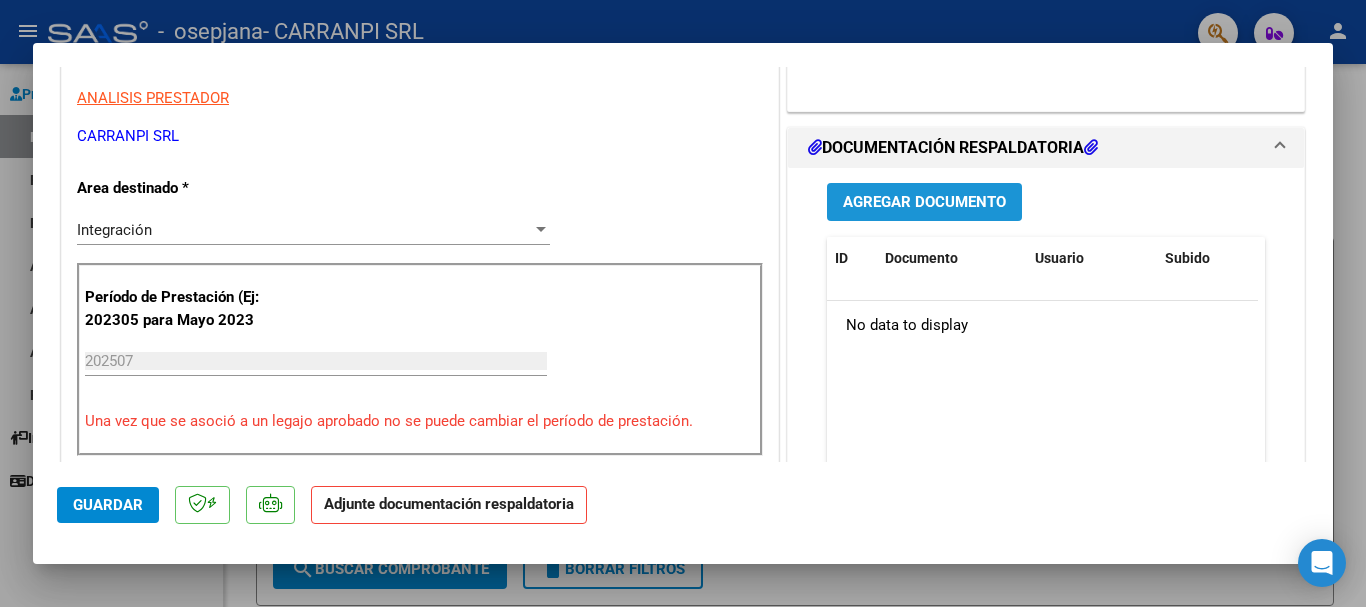 click on "Agregar Documento" at bounding box center (924, 203) 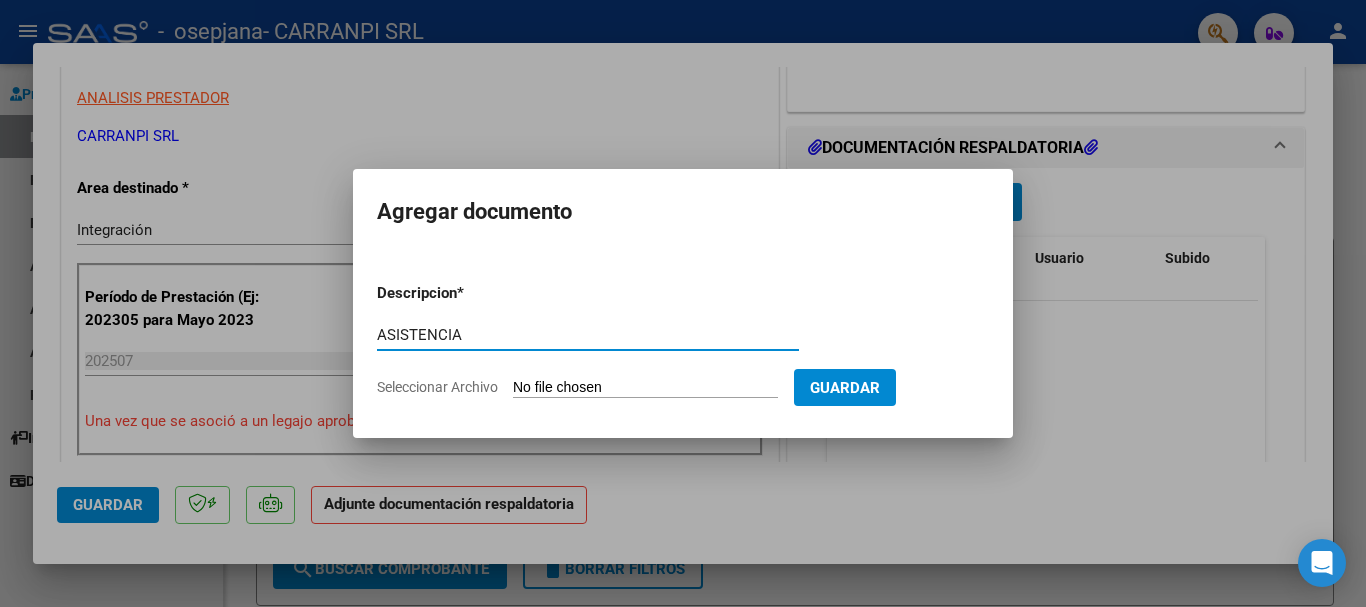 type on "ASISTENCIA" 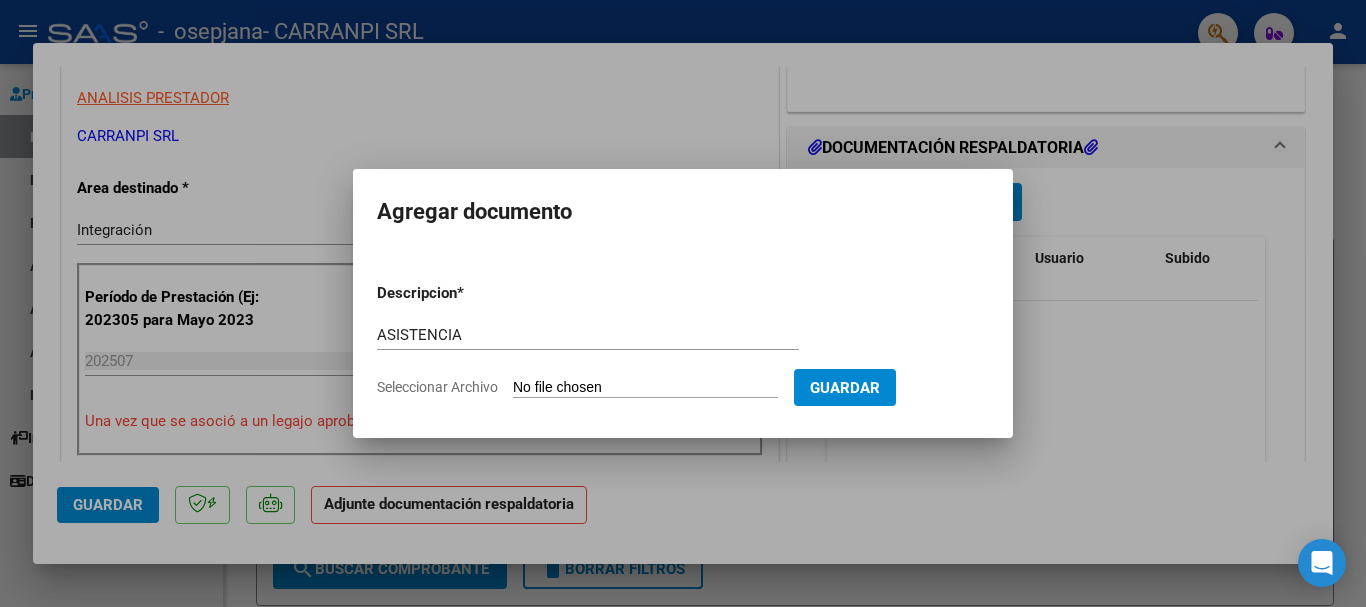 click on "Seleccionar Archivo" at bounding box center (645, 388) 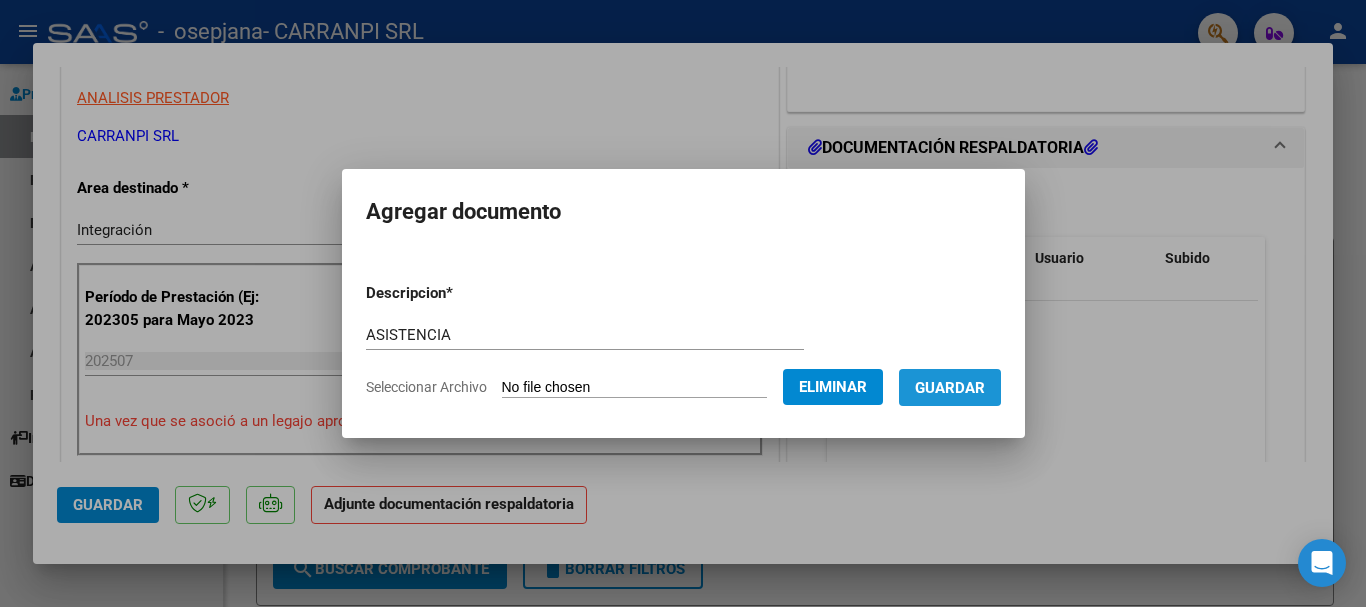 click on "Guardar" at bounding box center [950, 388] 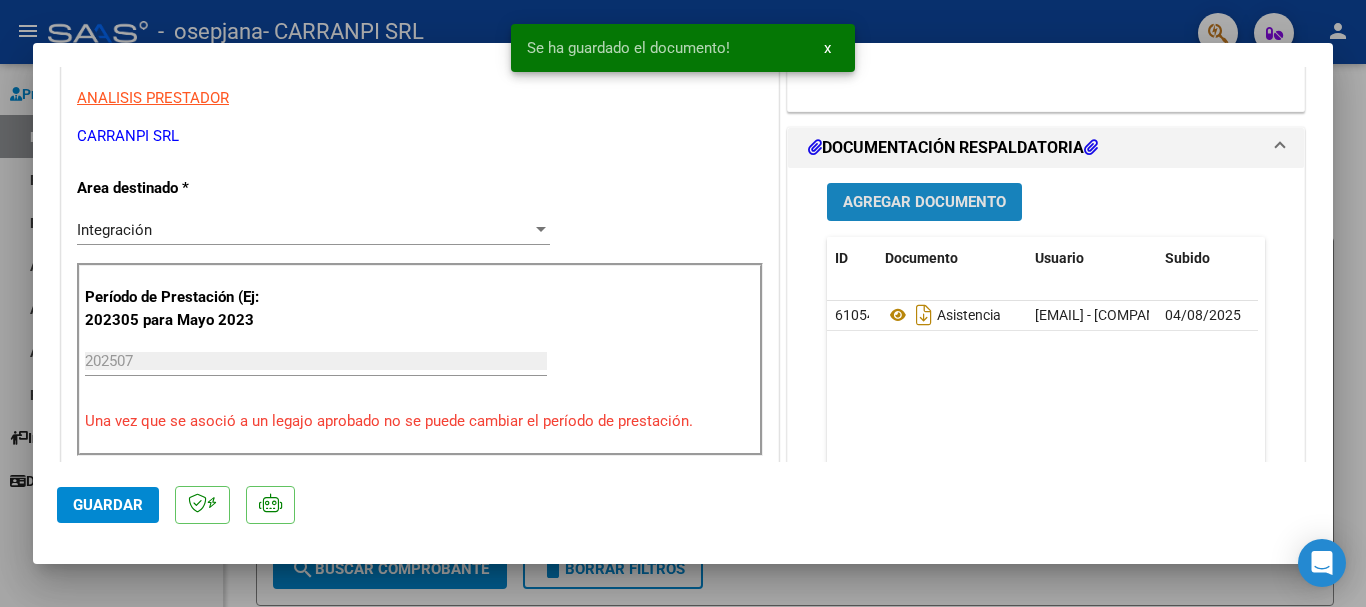 click on "Agregar Documento" at bounding box center [924, 203] 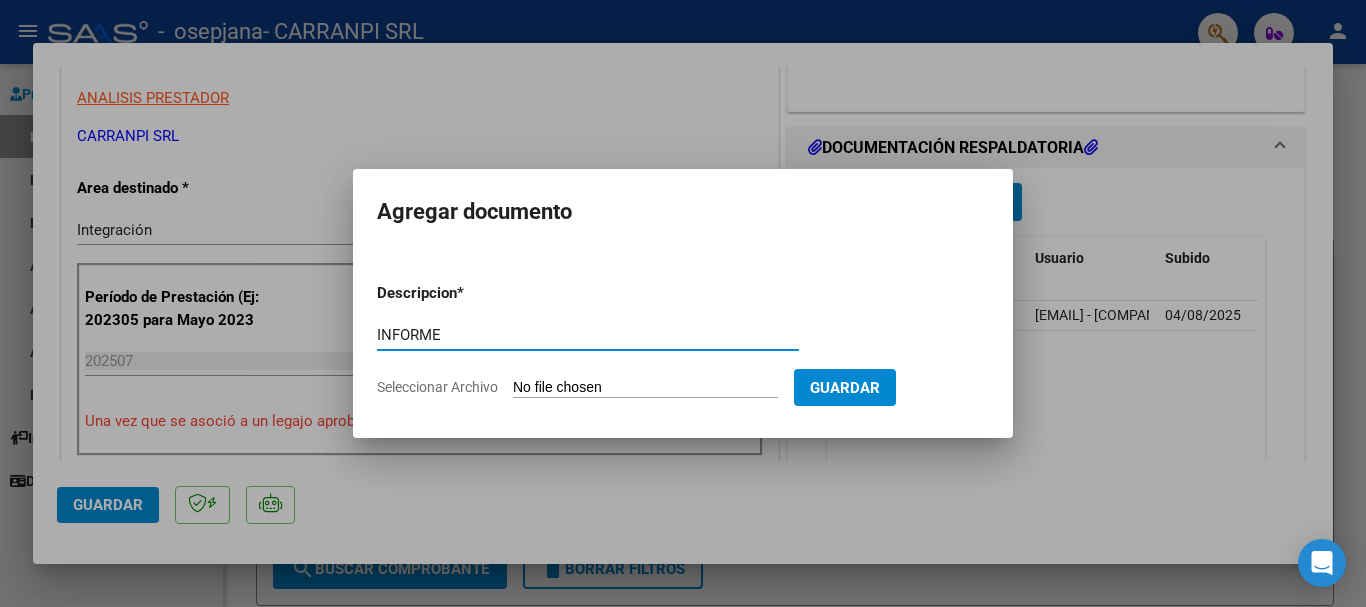 type on "INFORME" 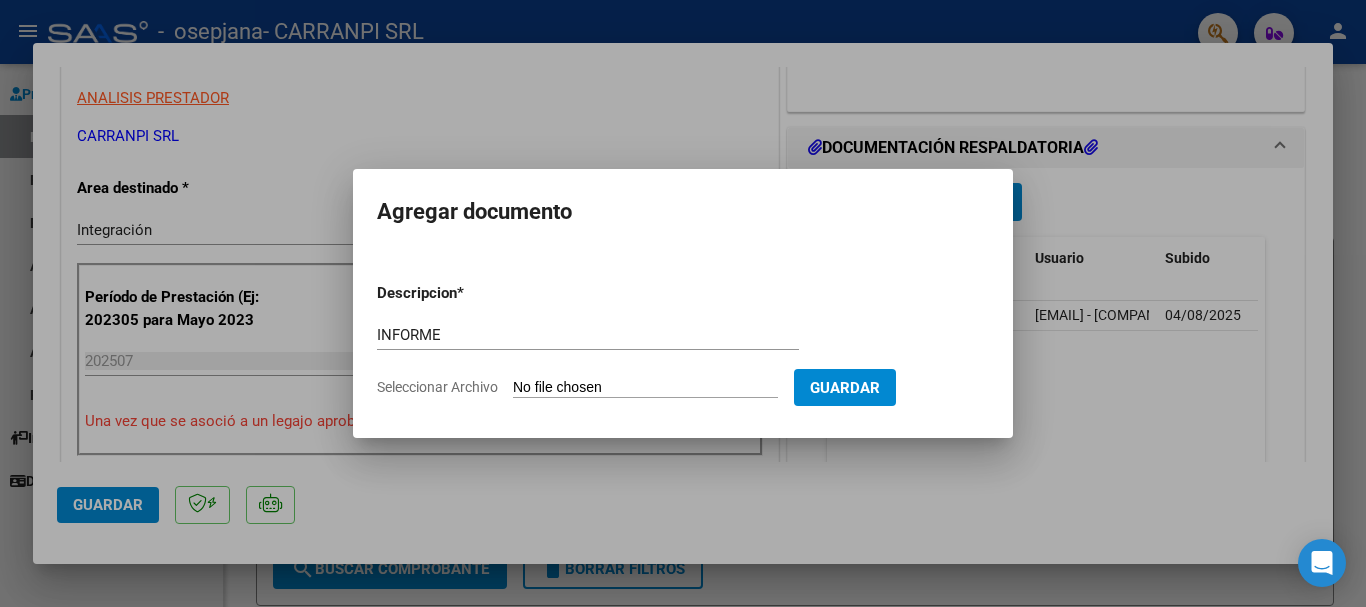 type on "C:\fakepath\[FIRST] [LAST] [MONTH] [YEAR].pdf" 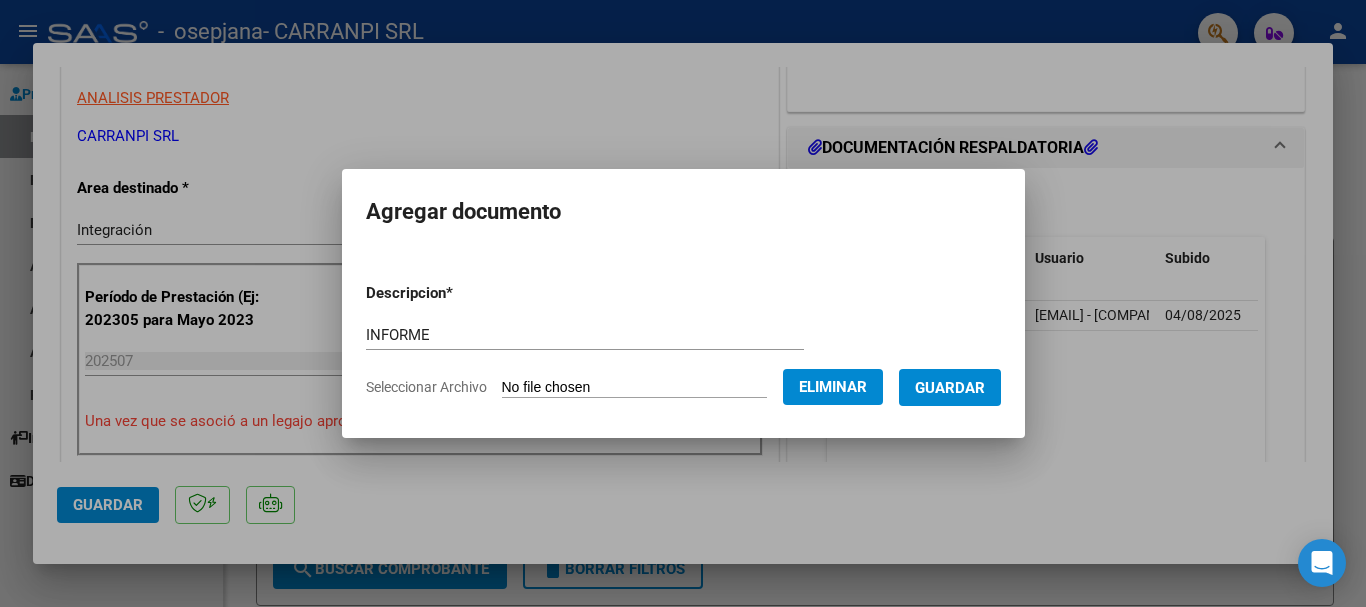 click on "Guardar" at bounding box center [950, 387] 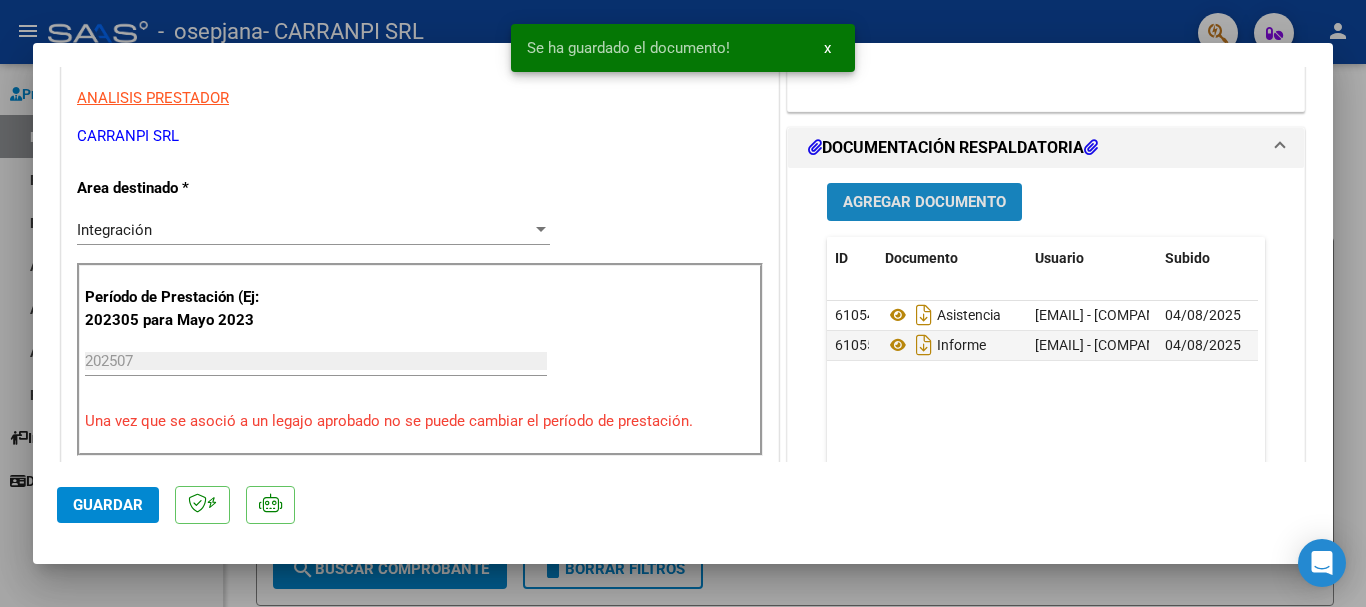 click on "Agregar Documento" at bounding box center [924, 203] 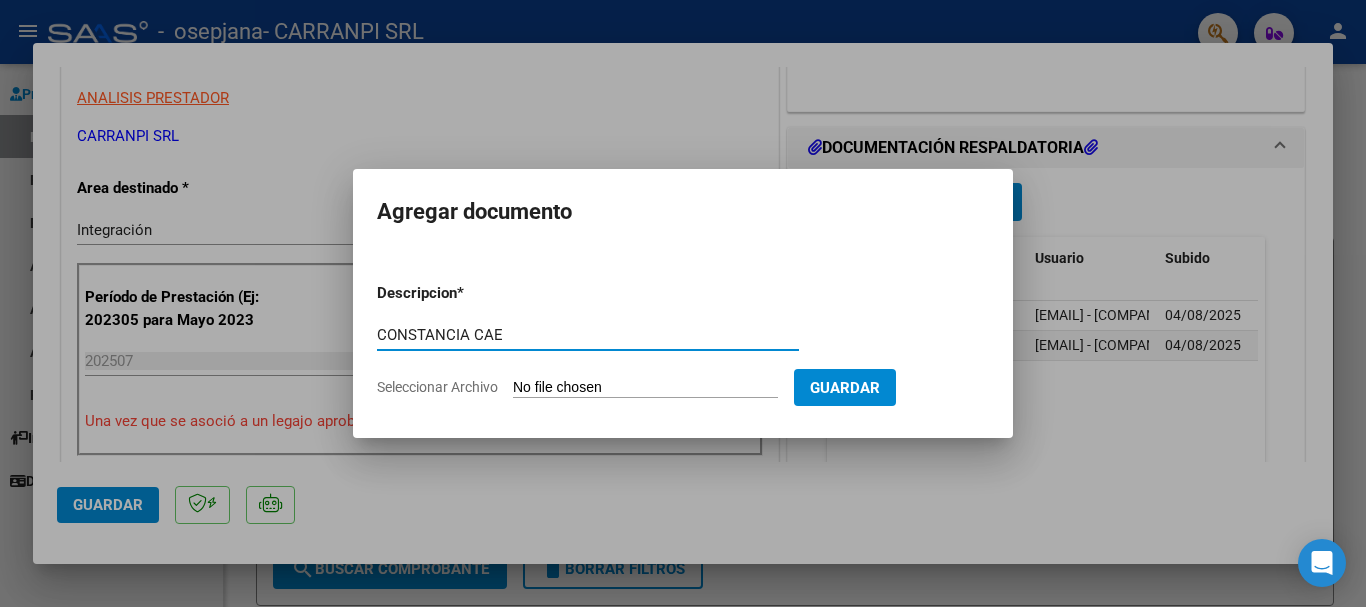 type on "CONSTANCIA CAE" 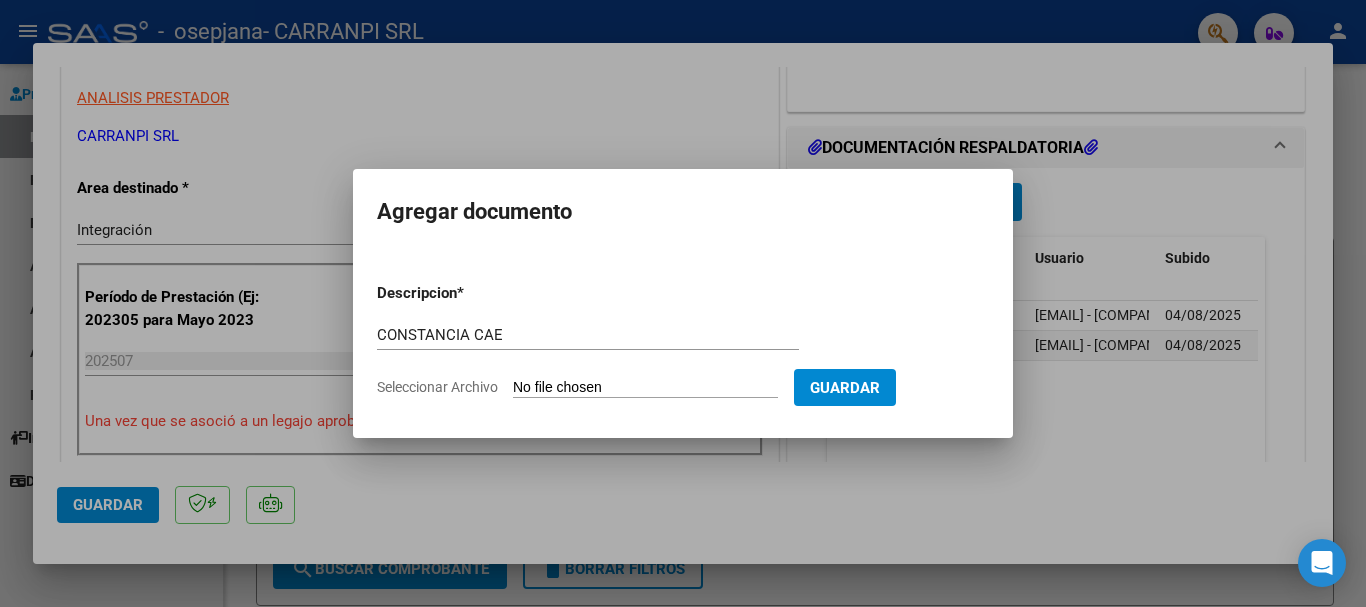 type on "C:\fakepath\CAE OSEPJANA FC 5518.pdf" 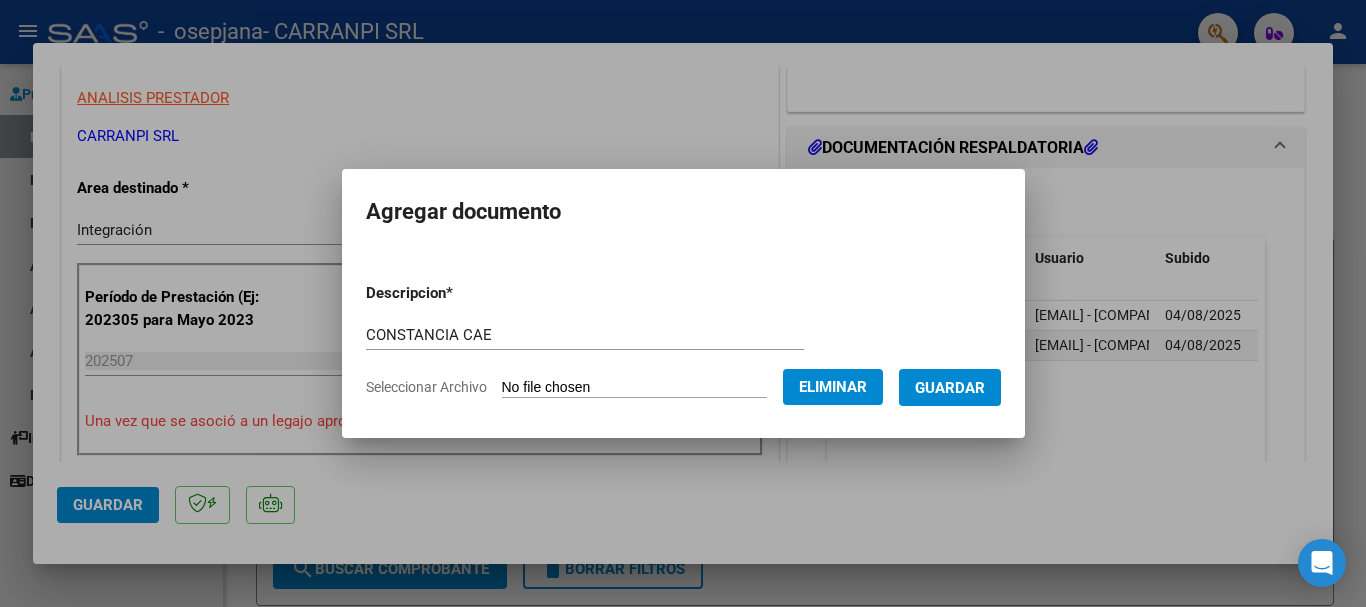 click on "Guardar" at bounding box center (950, 388) 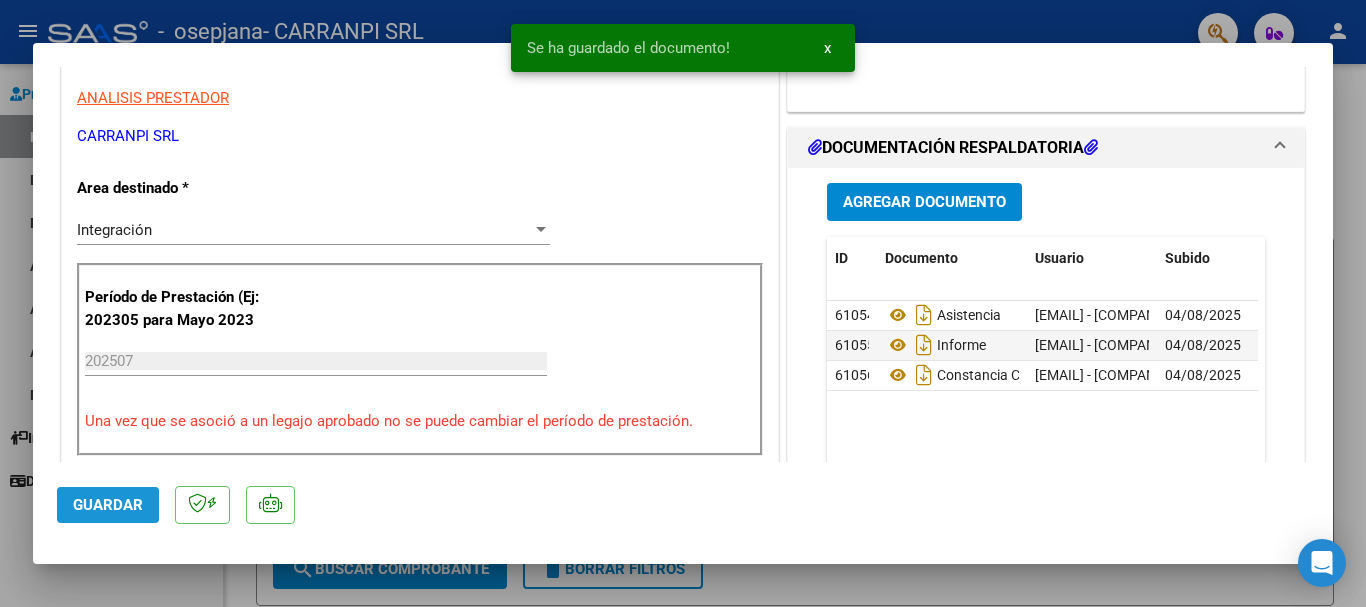 click on "Guardar" 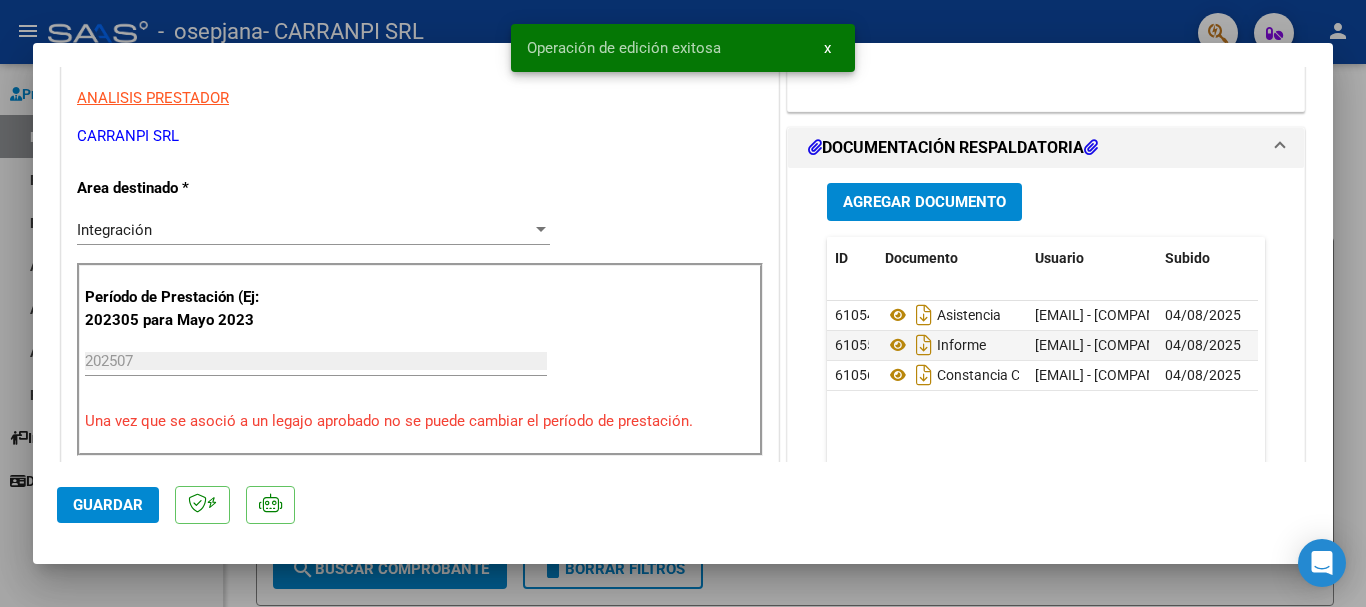 click at bounding box center [683, 303] 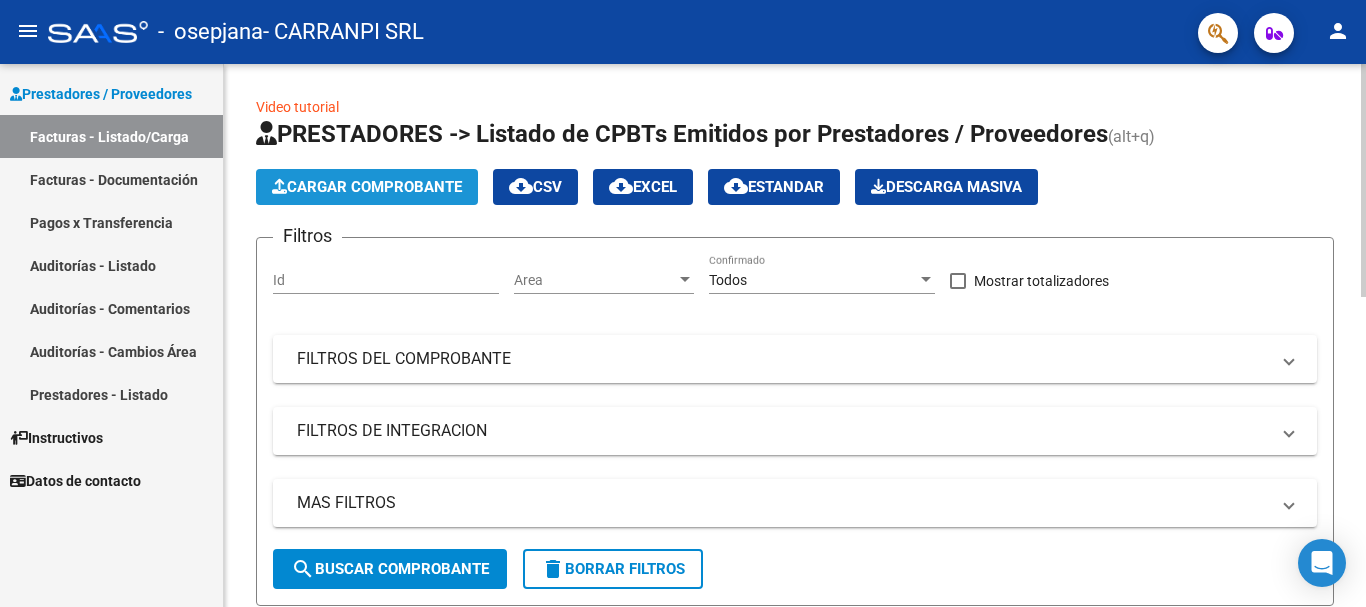 click on "Cargar Comprobante" 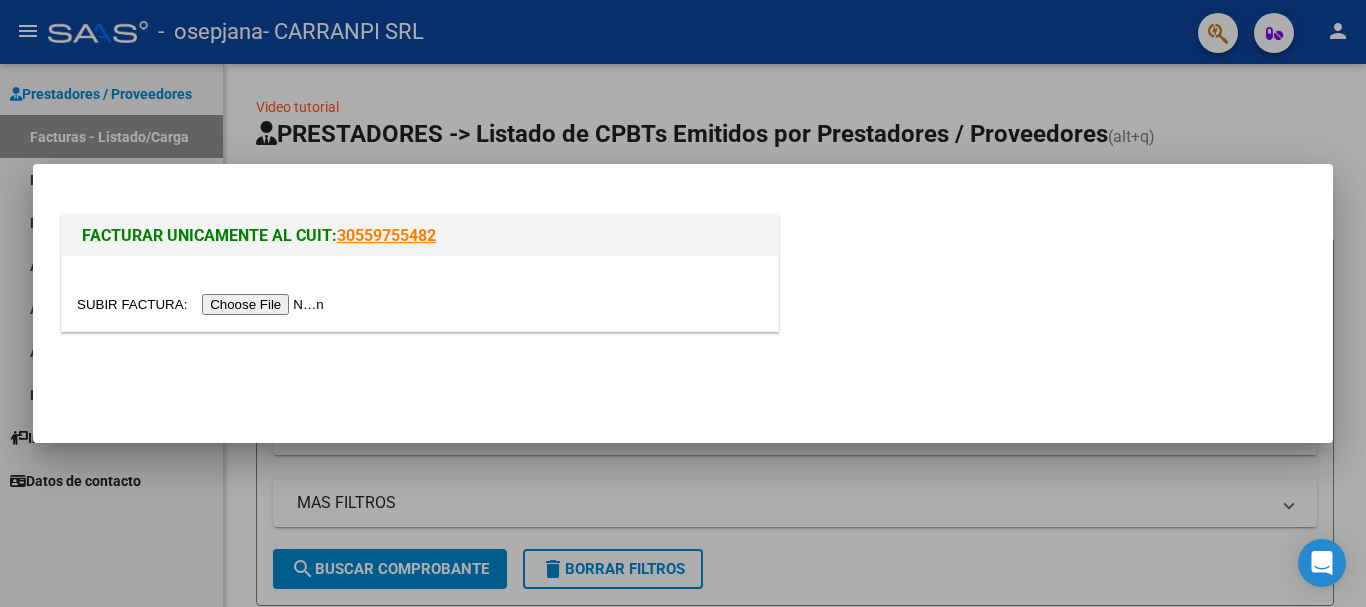 click at bounding box center (203, 304) 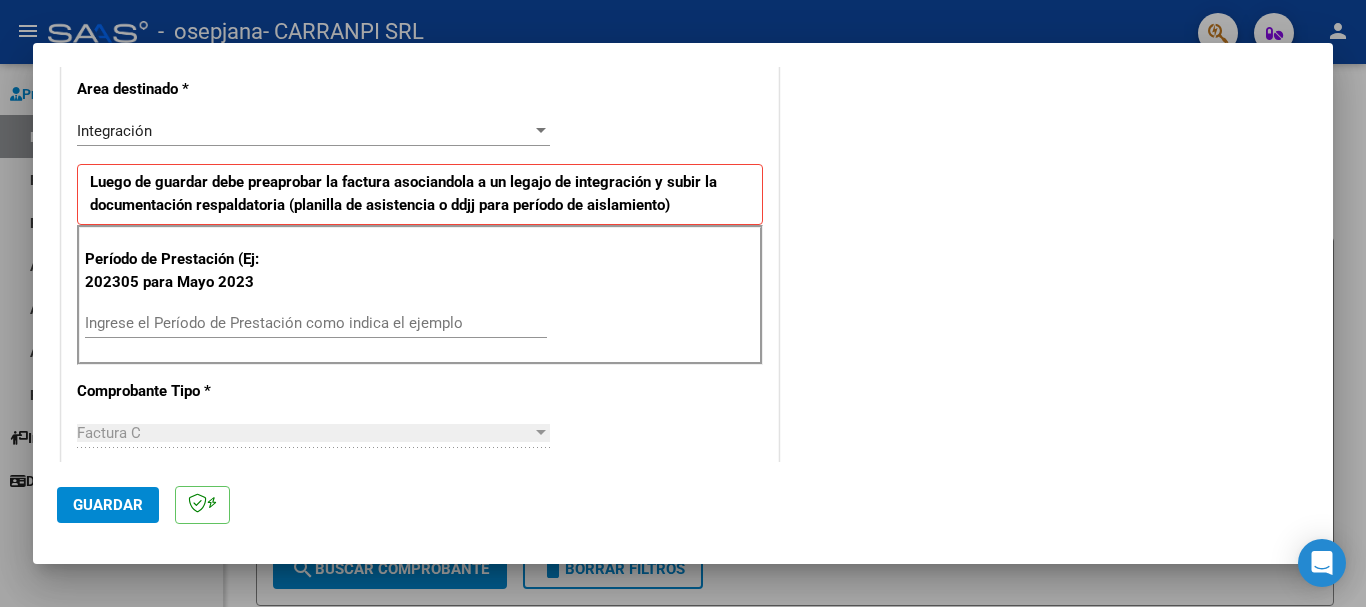 scroll, scrollTop: 500, scrollLeft: 0, axis: vertical 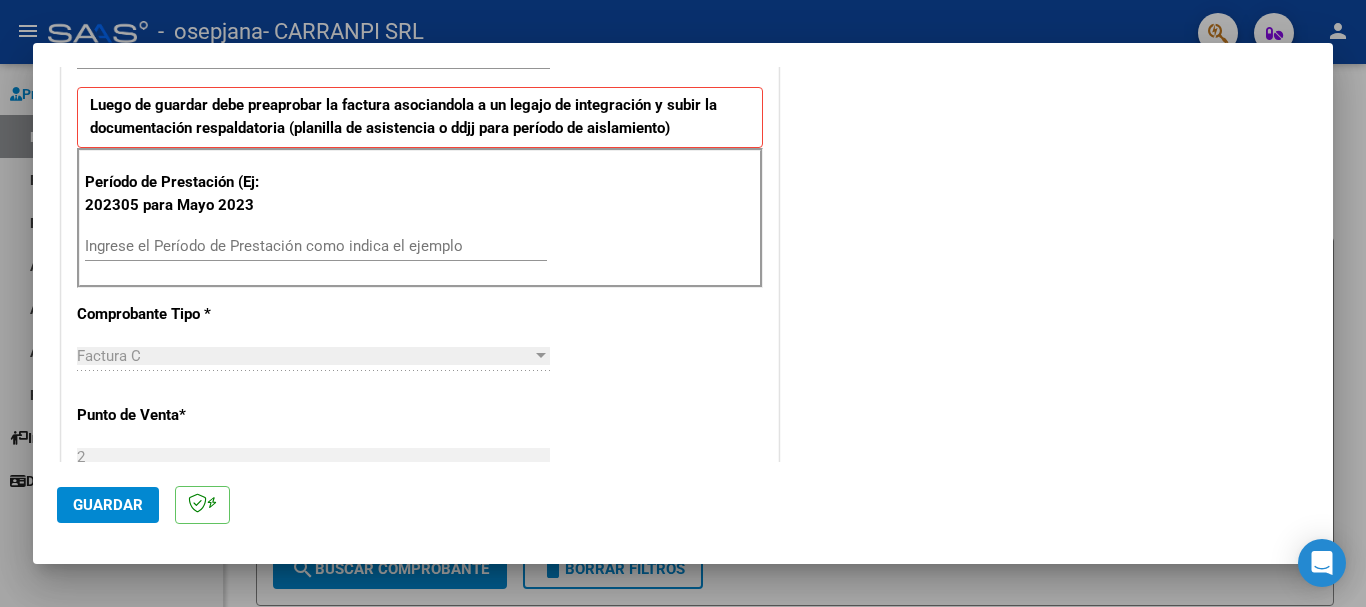 click on "Ingrese el Período de Prestación como indica el ejemplo" at bounding box center [316, 246] 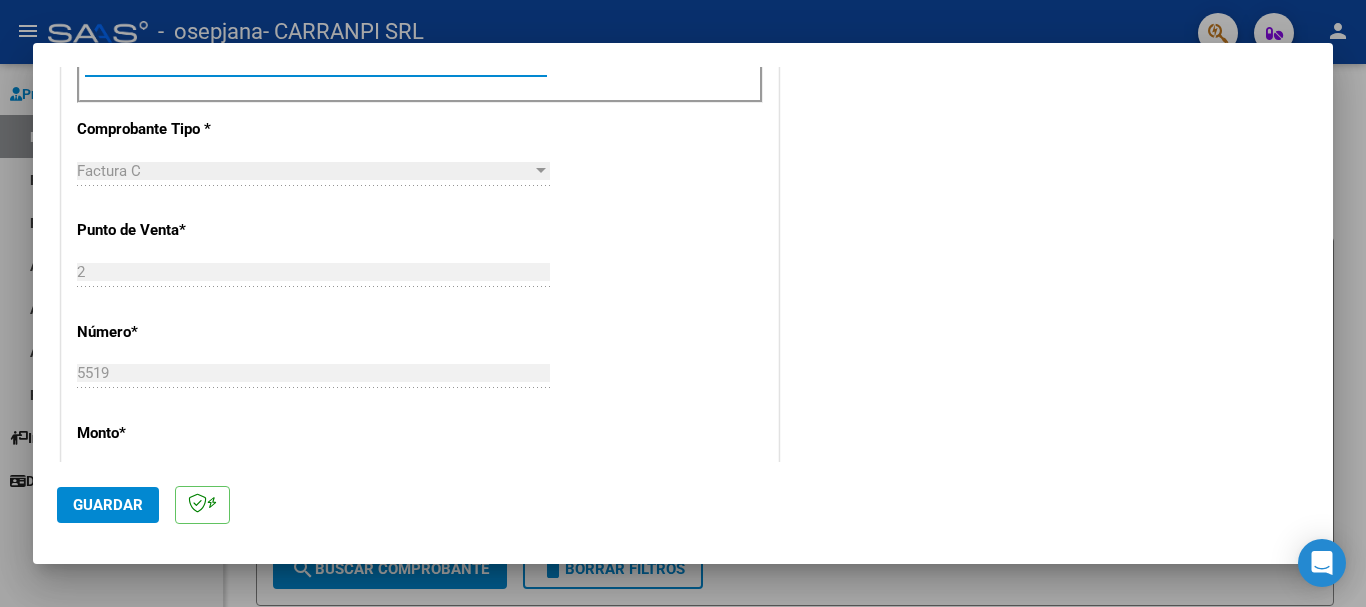 scroll, scrollTop: 700, scrollLeft: 0, axis: vertical 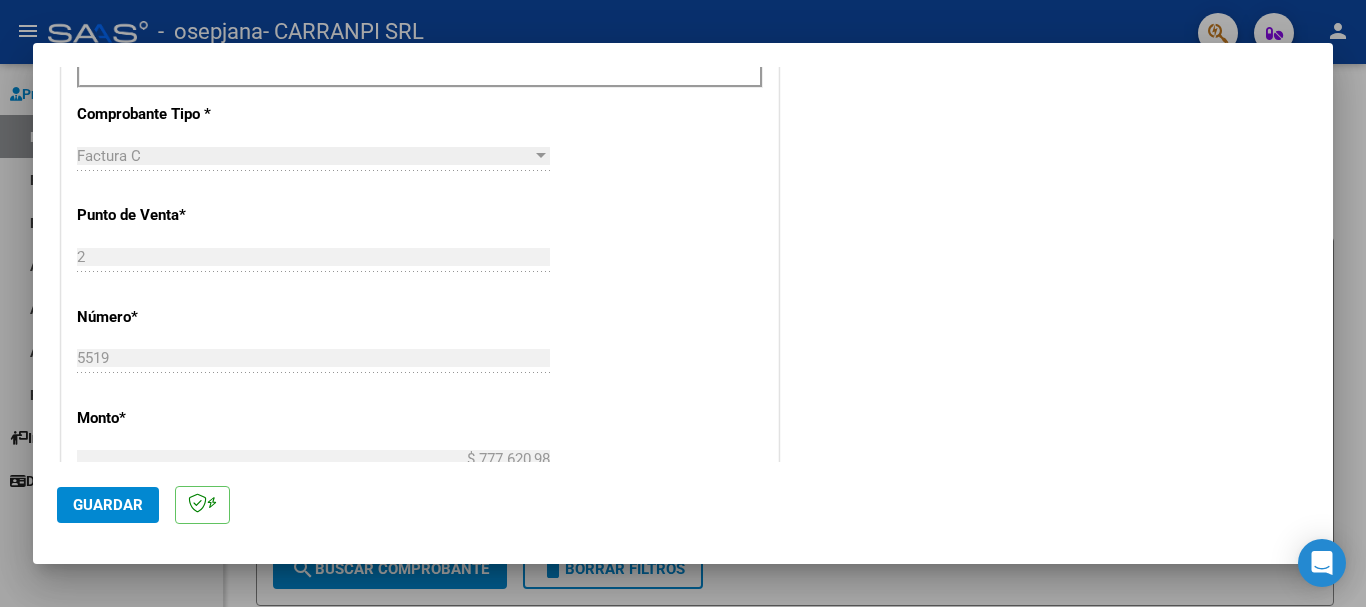 type on "202507" 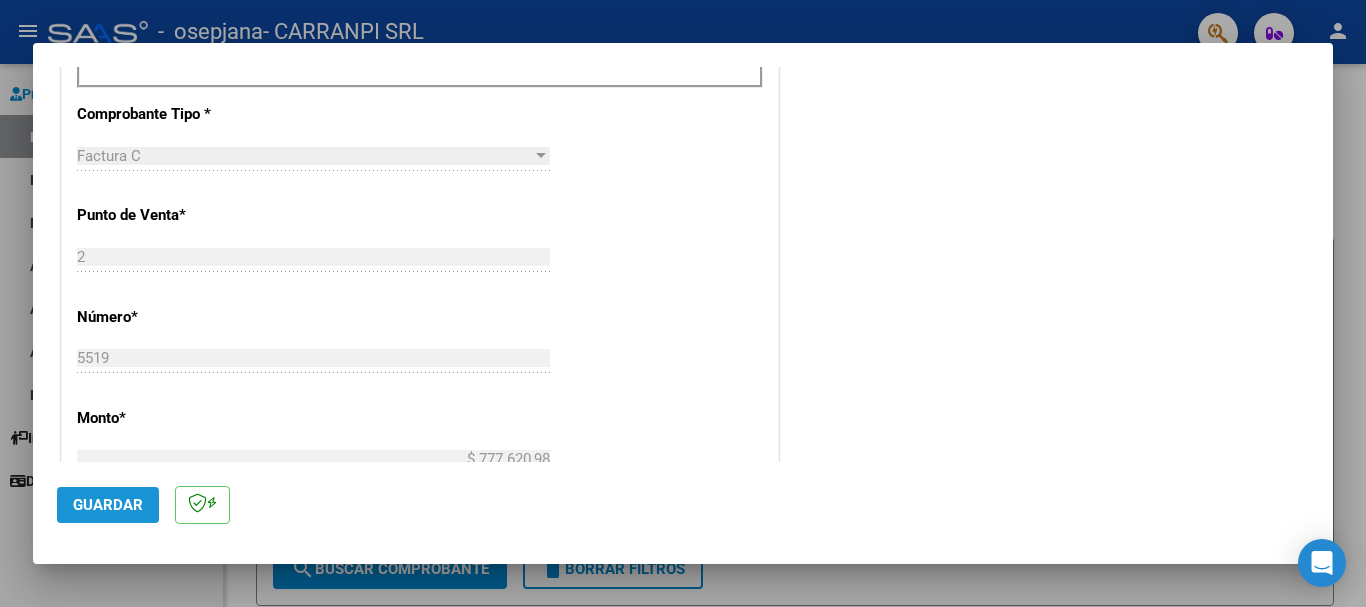 click on "Guardar" 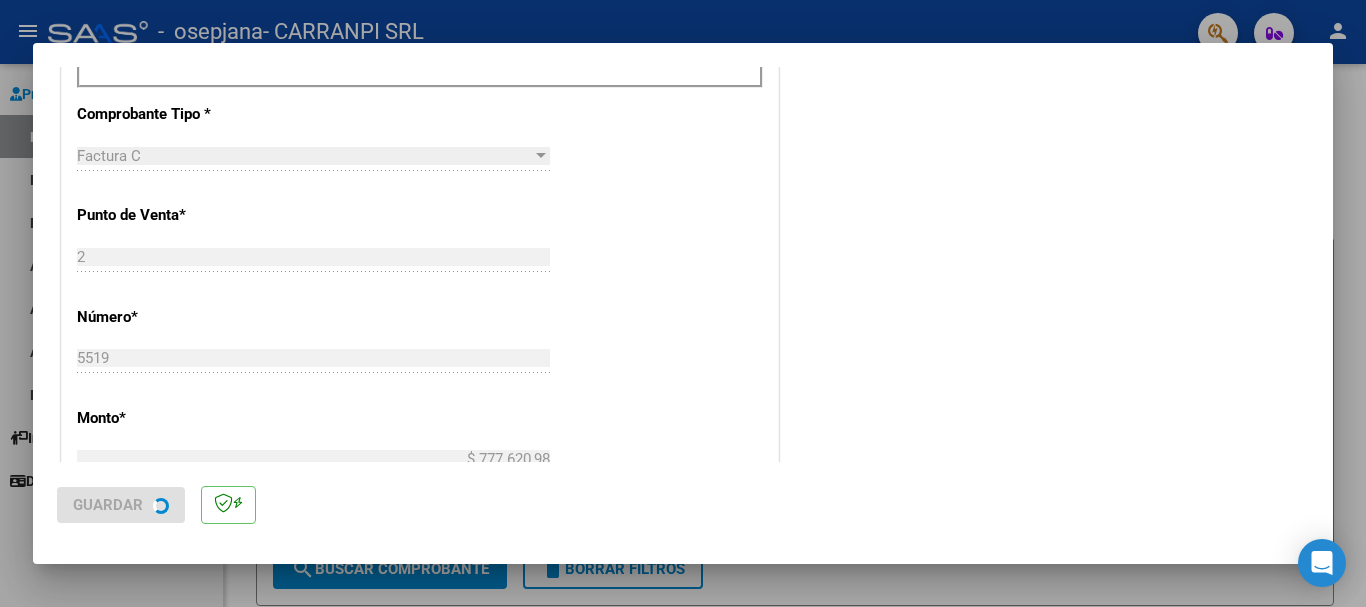 scroll, scrollTop: 0, scrollLeft: 0, axis: both 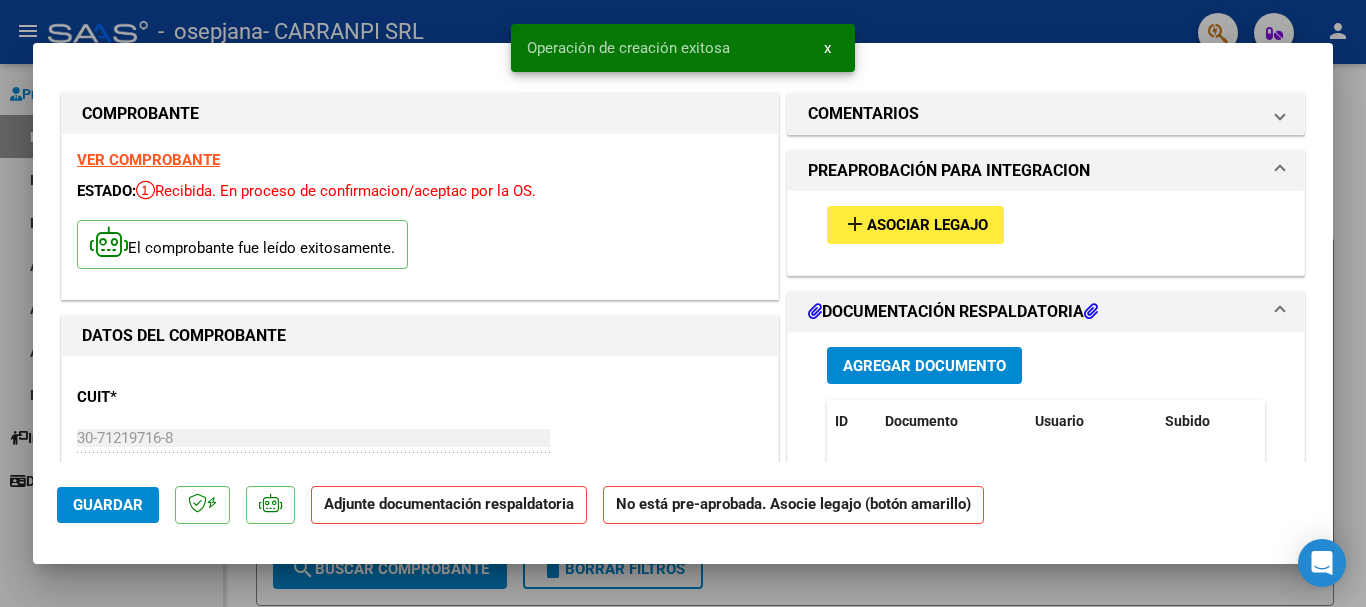 click on "add Asociar Legajo" at bounding box center [915, 224] 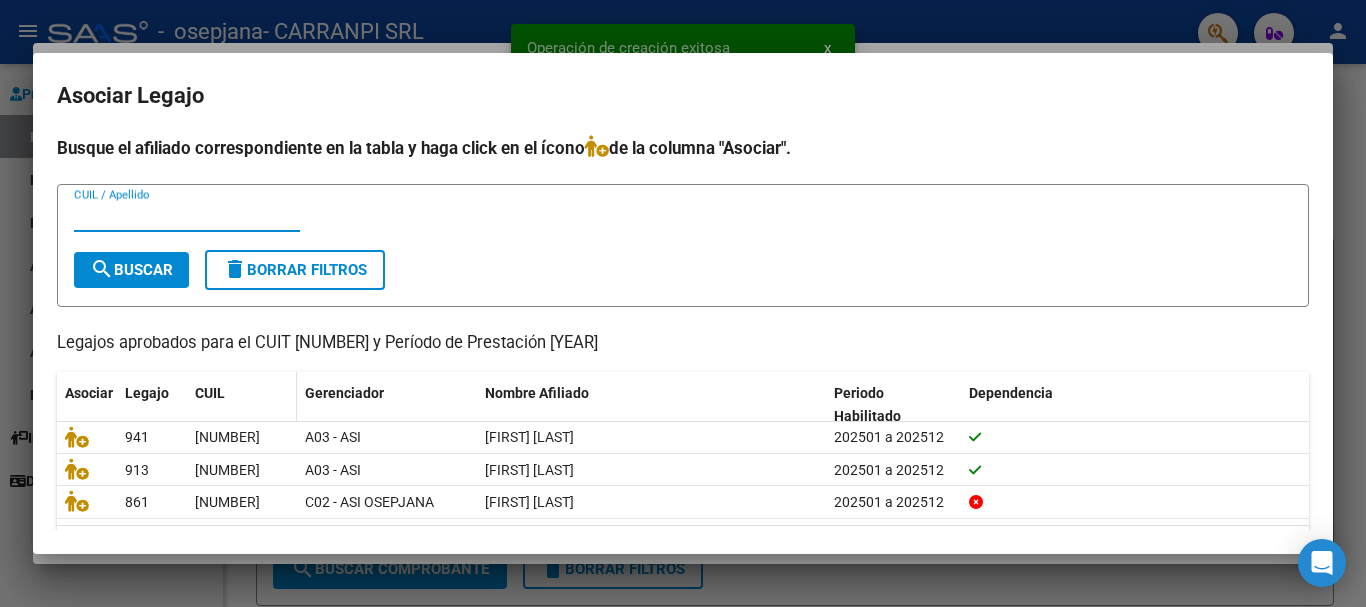scroll, scrollTop: 65, scrollLeft: 0, axis: vertical 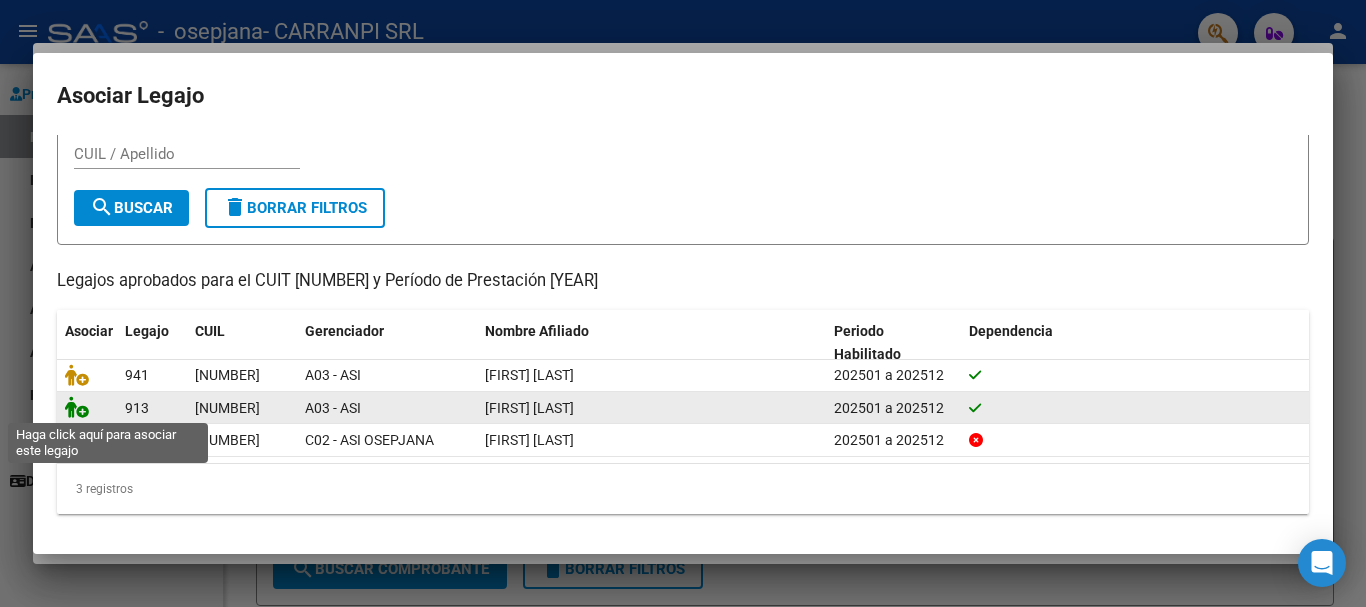 click 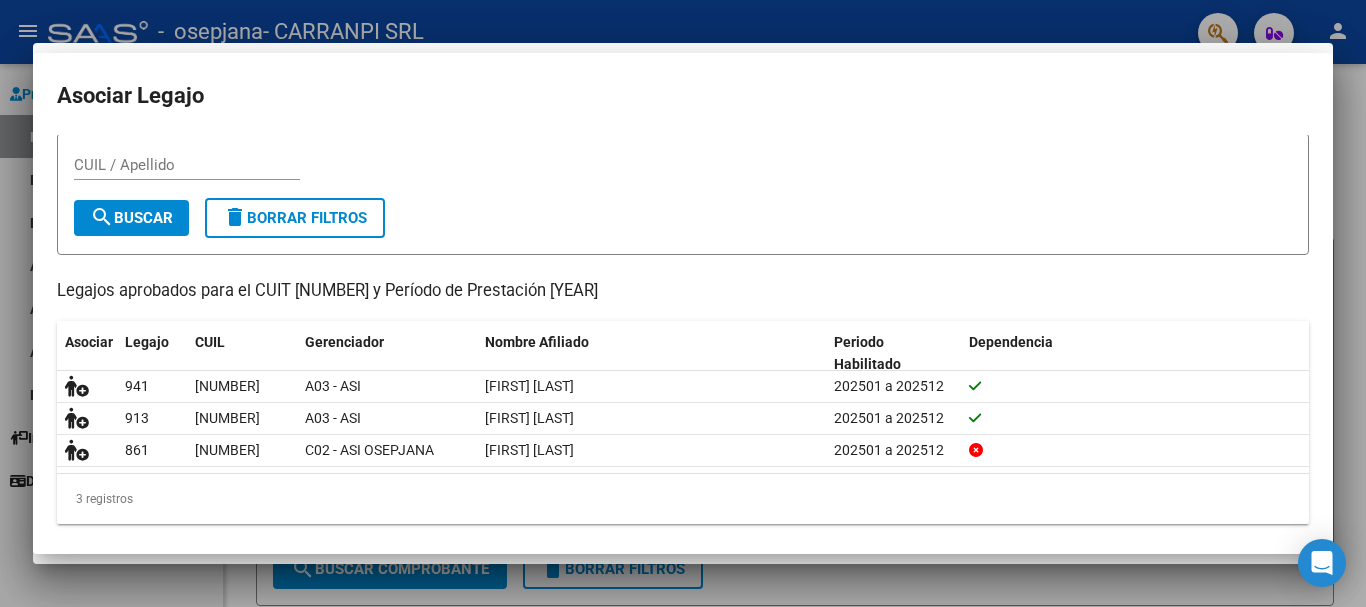 scroll, scrollTop: 0, scrollLeft: 0, axis: both 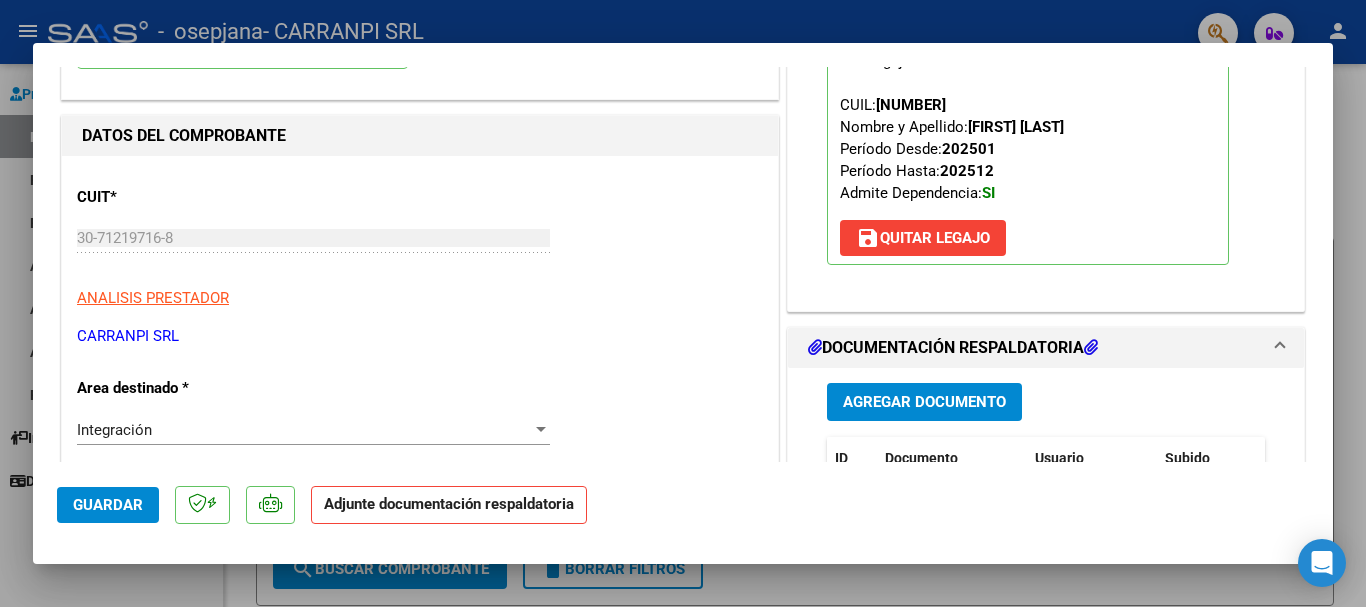 click on "Agregar Documento" at bounding box center [924, 403] 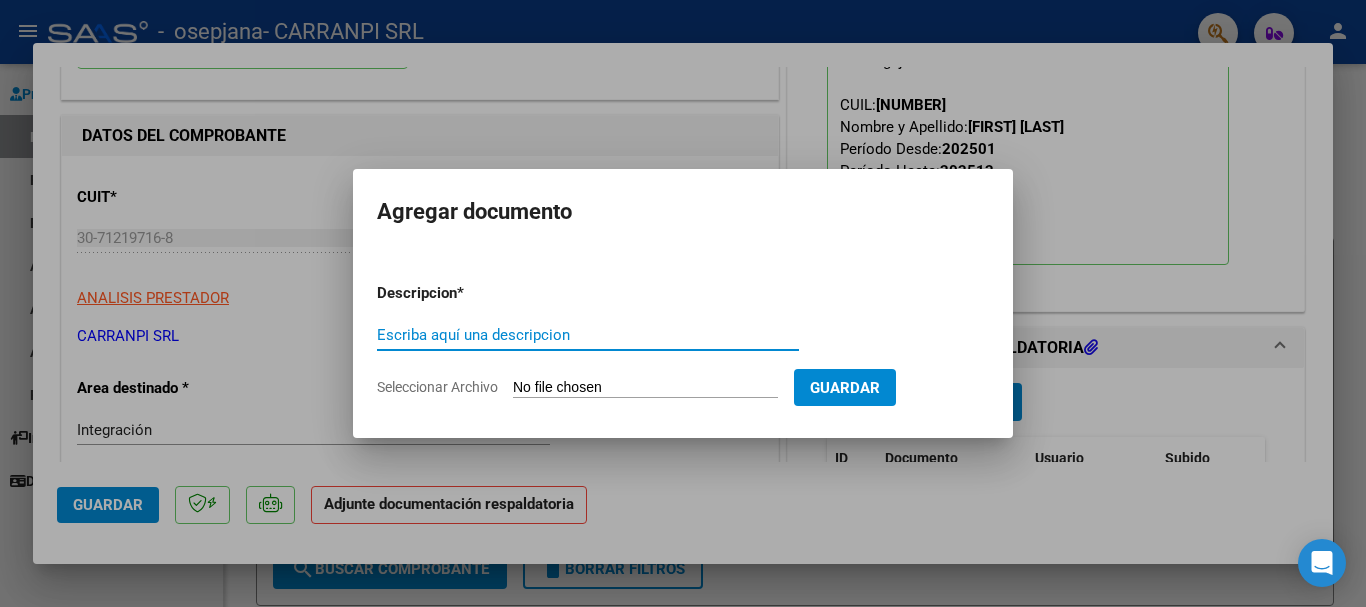 click on "Escriba aquí una descripcion" at bounding box center [588, 335] 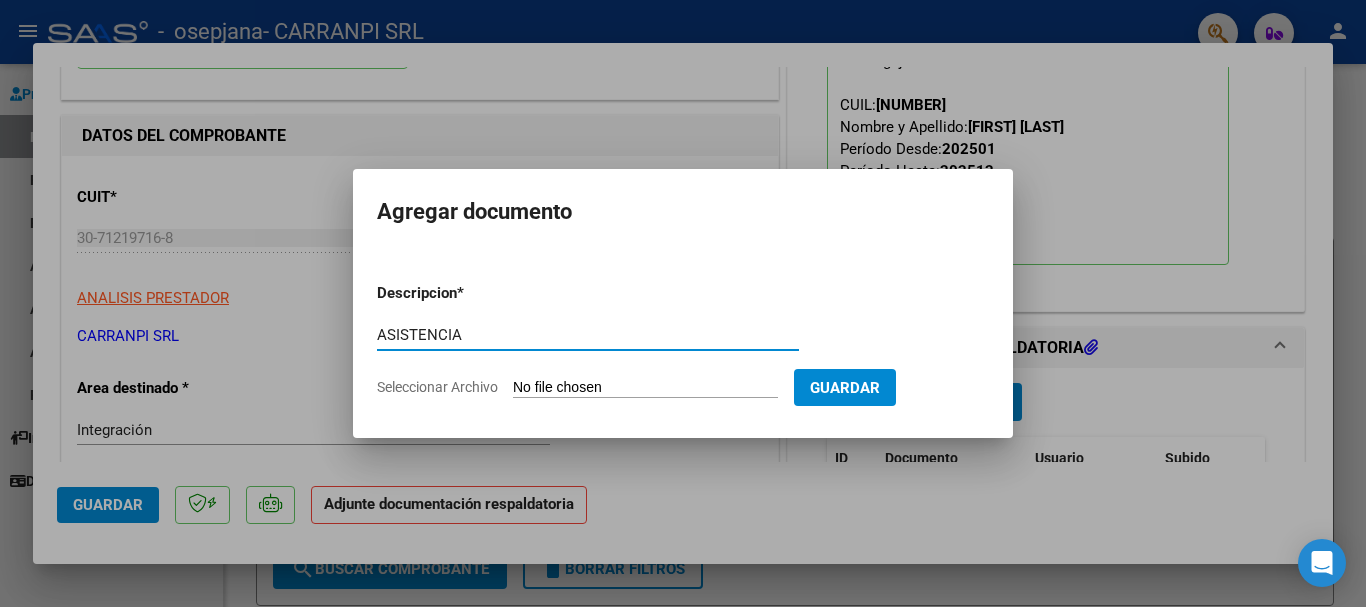 type on "ASISTENCIA" 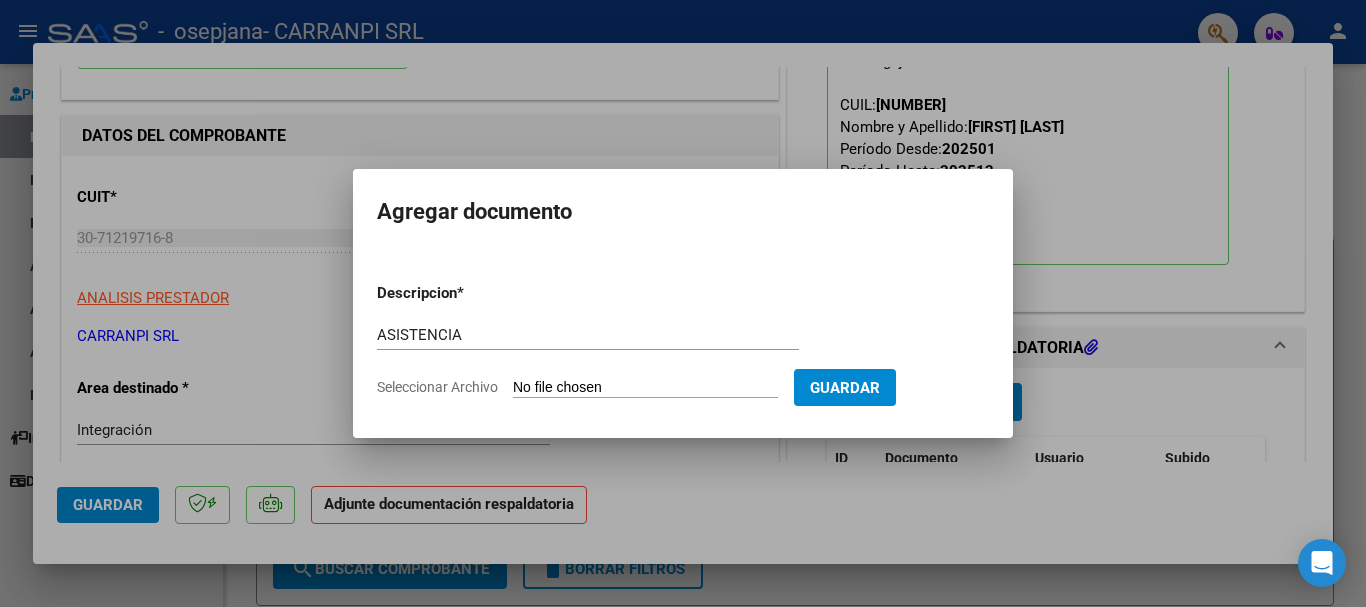 type on "C:\fakepath\[LAST] [MONTH] [YEAR].pdf" 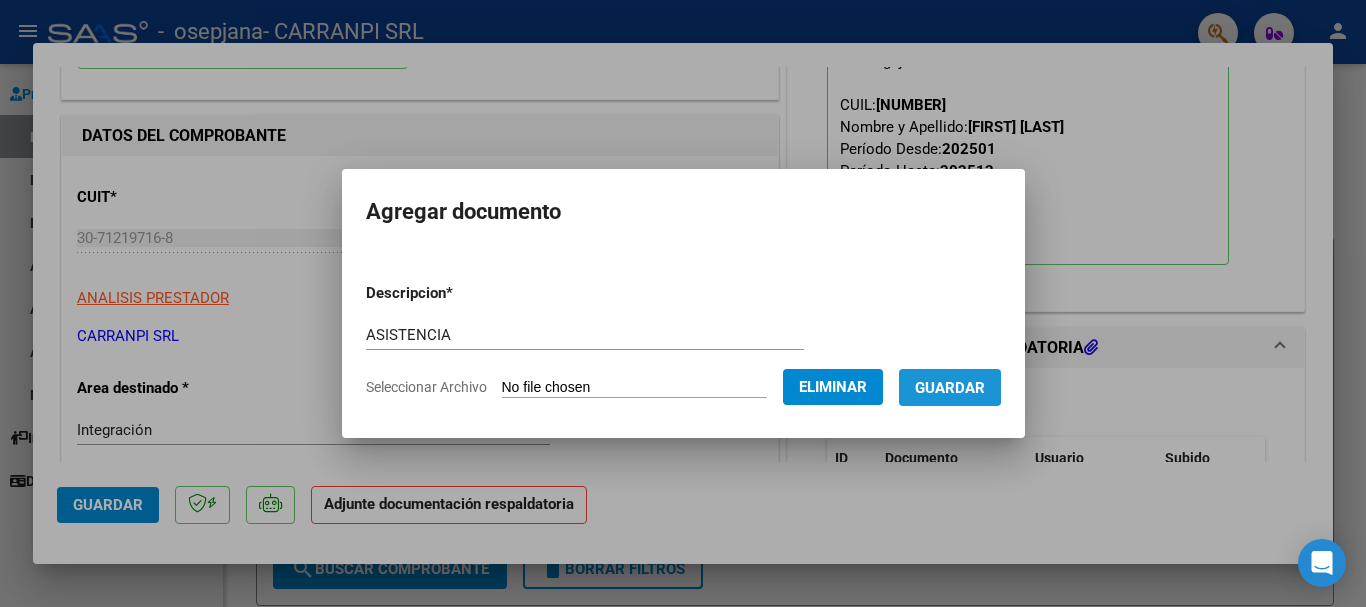 click on "Guardar" at bounding box center [950, 388] 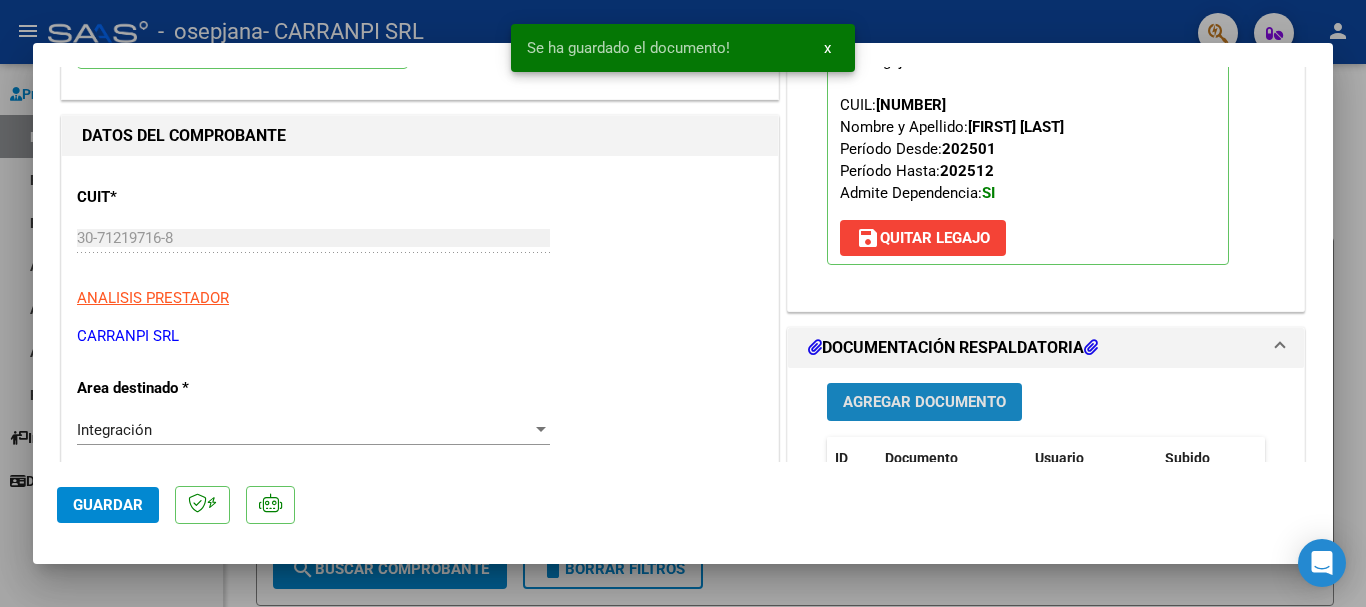 click on "Agregar Documento" at bounding box center [924, 401] 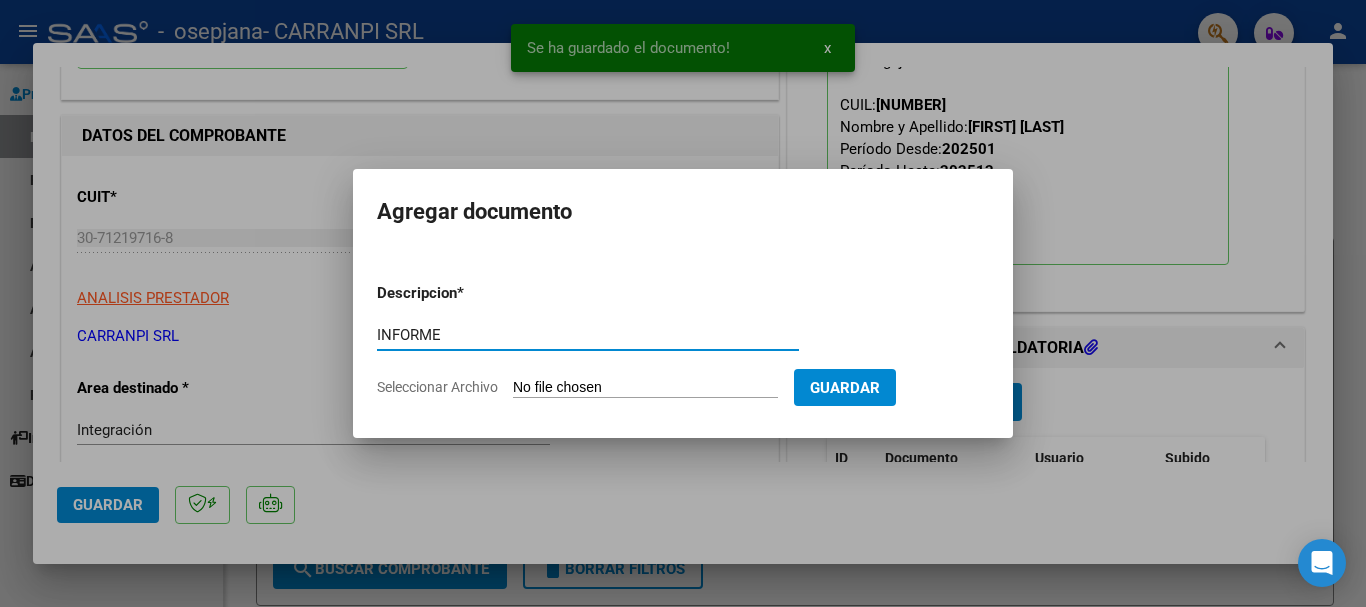 type on "INFORME" 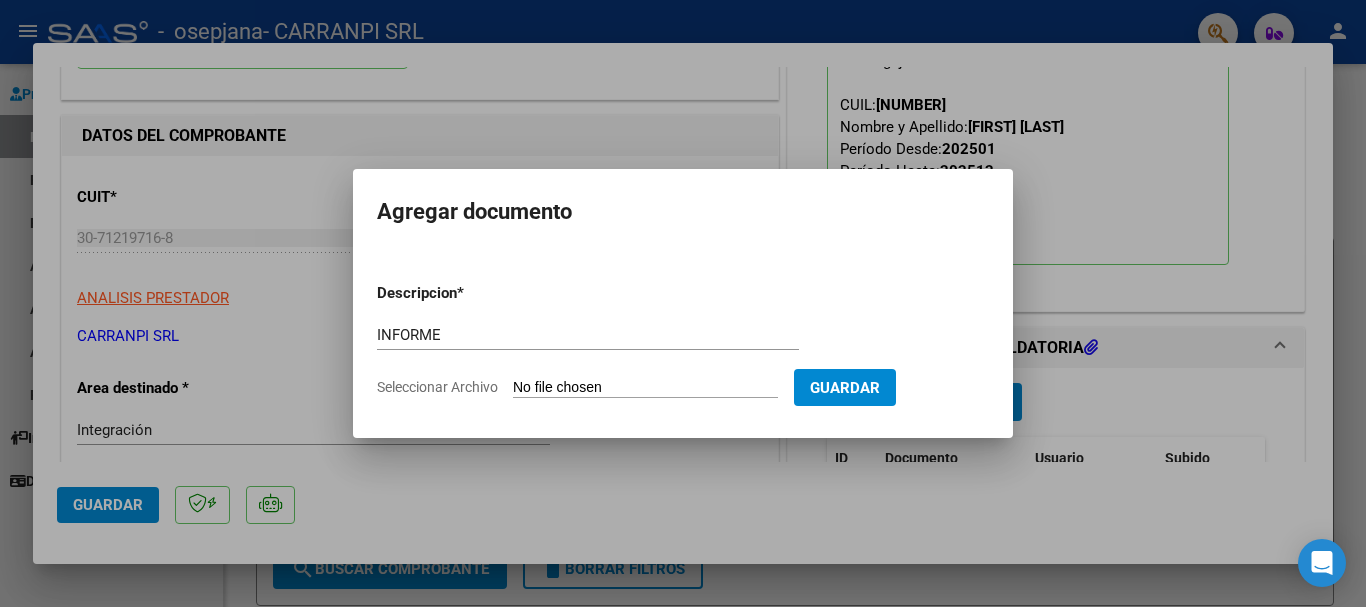 type on "C:\fakepath\[FIRST] [LAST] [MONTH] [YEAR].pdf" 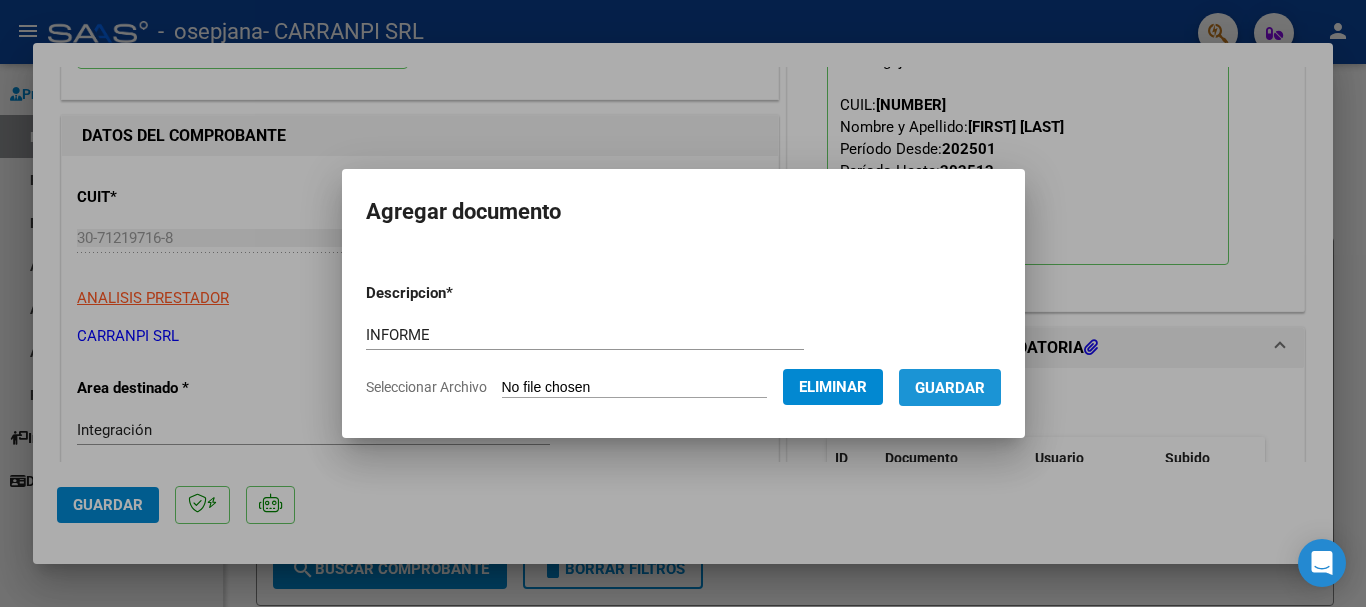 click on "Guardar" at bounding box center (950, 387) 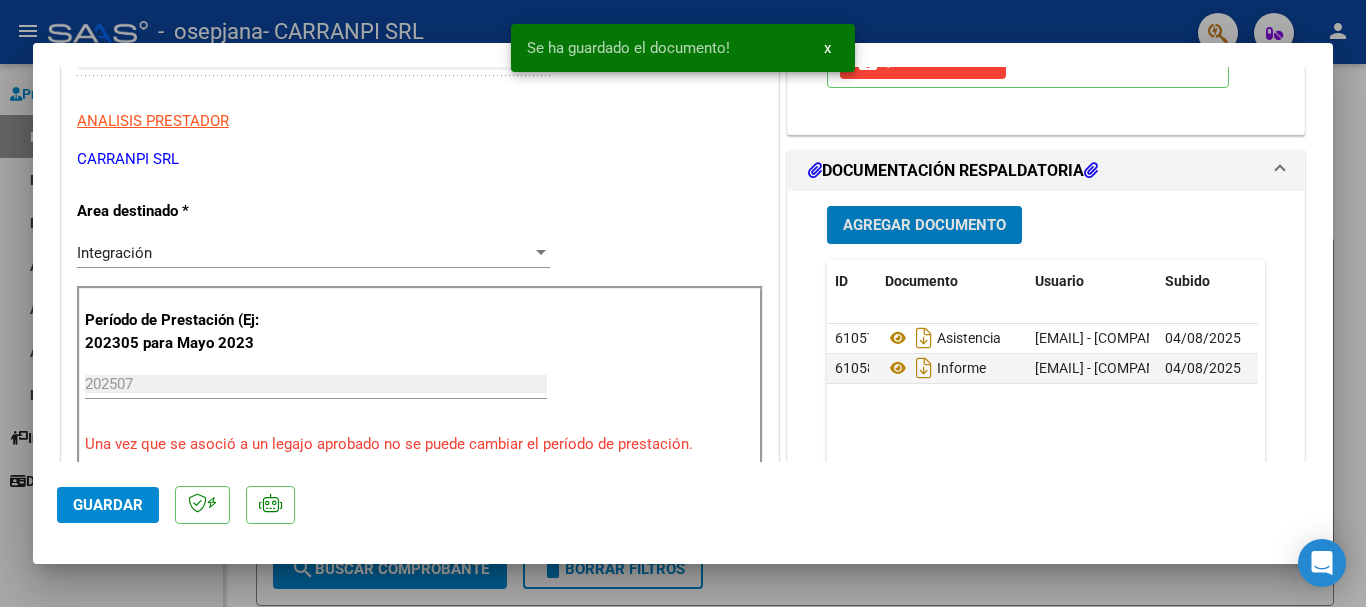 scroll, scrollTop: 500, scrollLeft: 0, axis: vertical 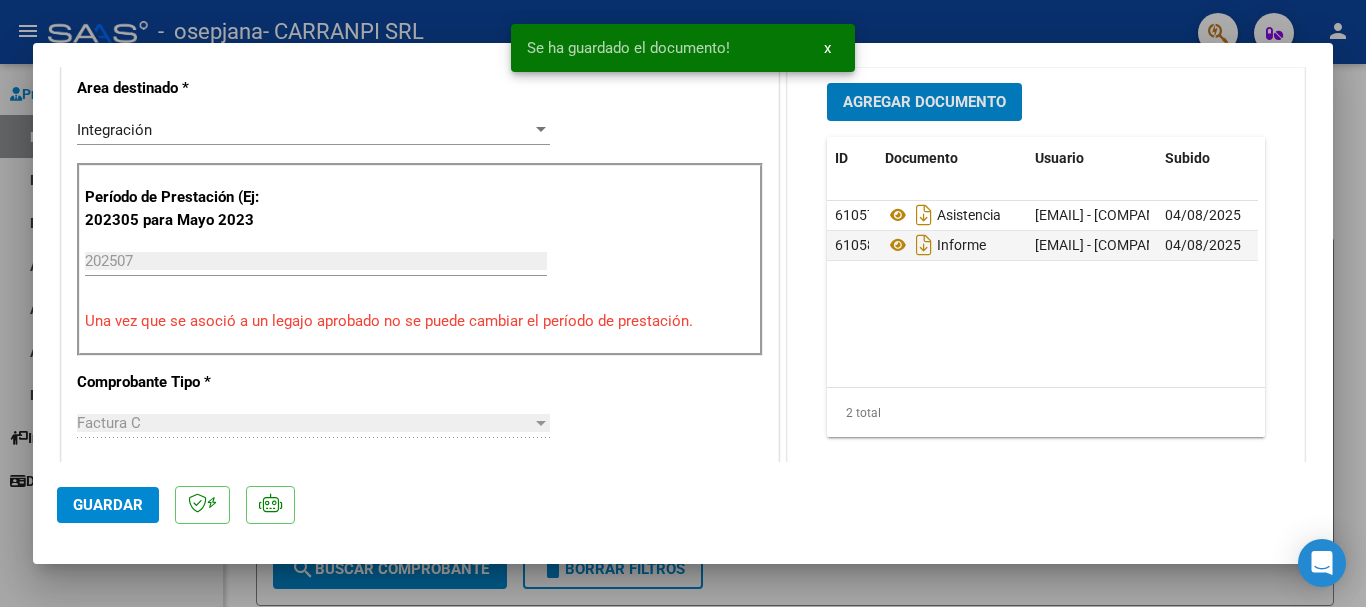 click on "Agregar Documento" at bounding box center [924, 103] 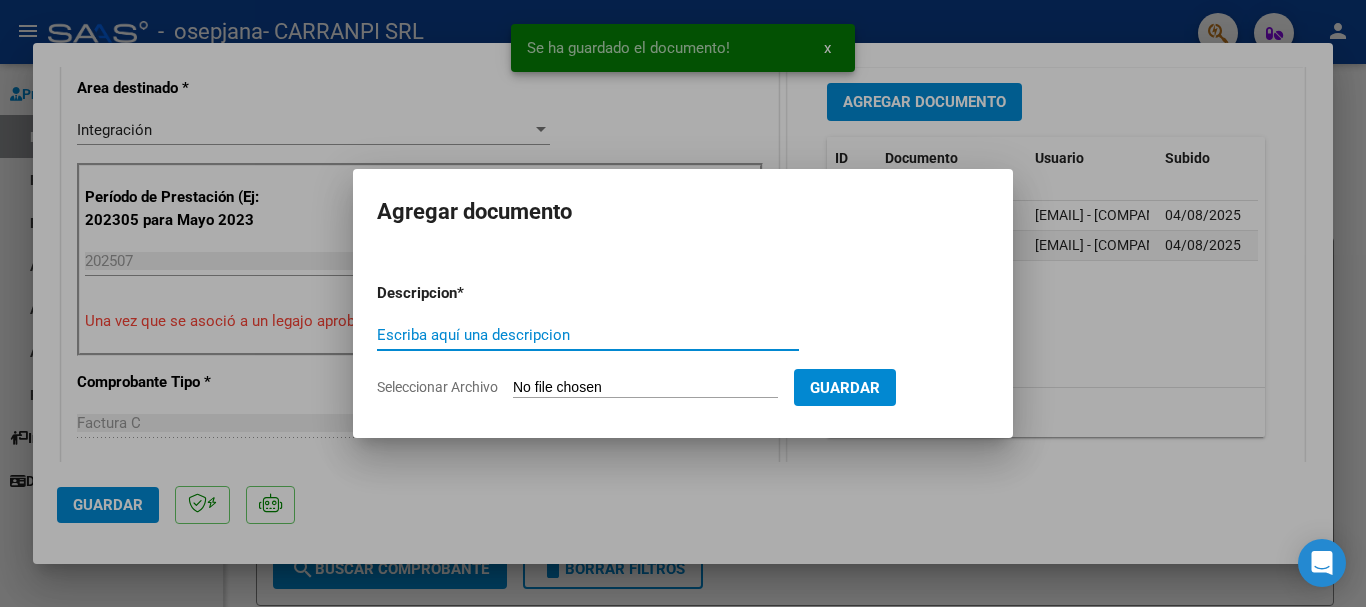 click on "Escriba aquí una descripcion" at bounding box center (588, 335) 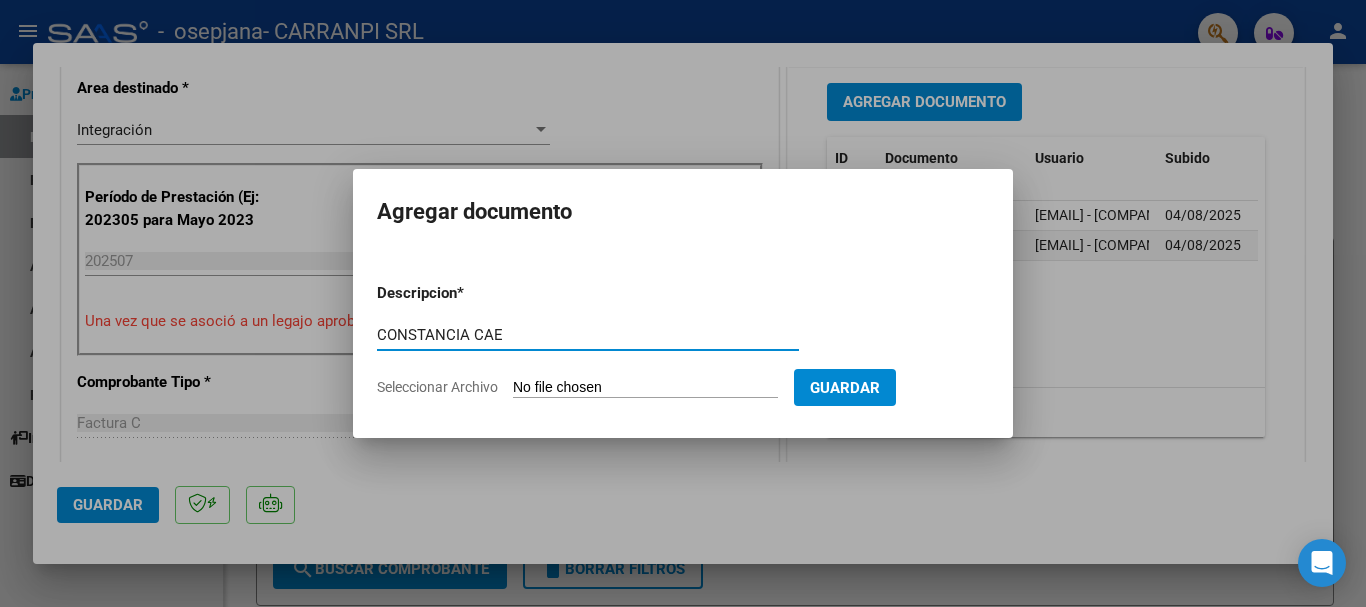 type on "CONSTANCIA CAE" 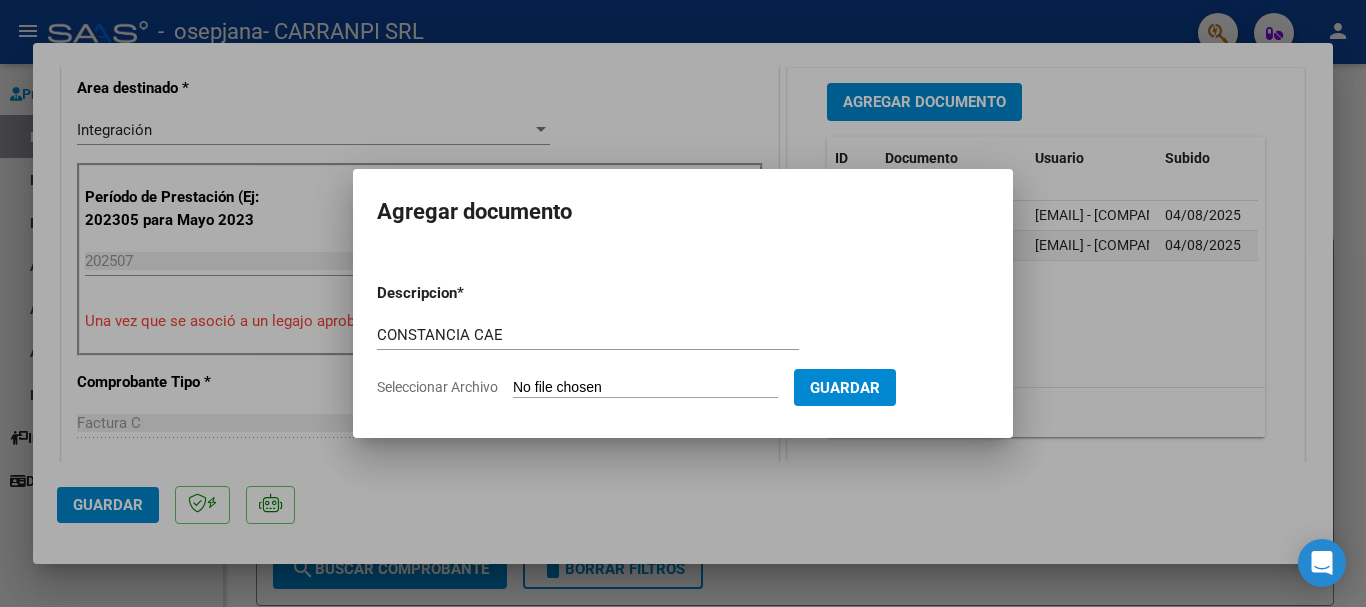 click on "Seleccionar Archivo" at bounding box center (645, 388) 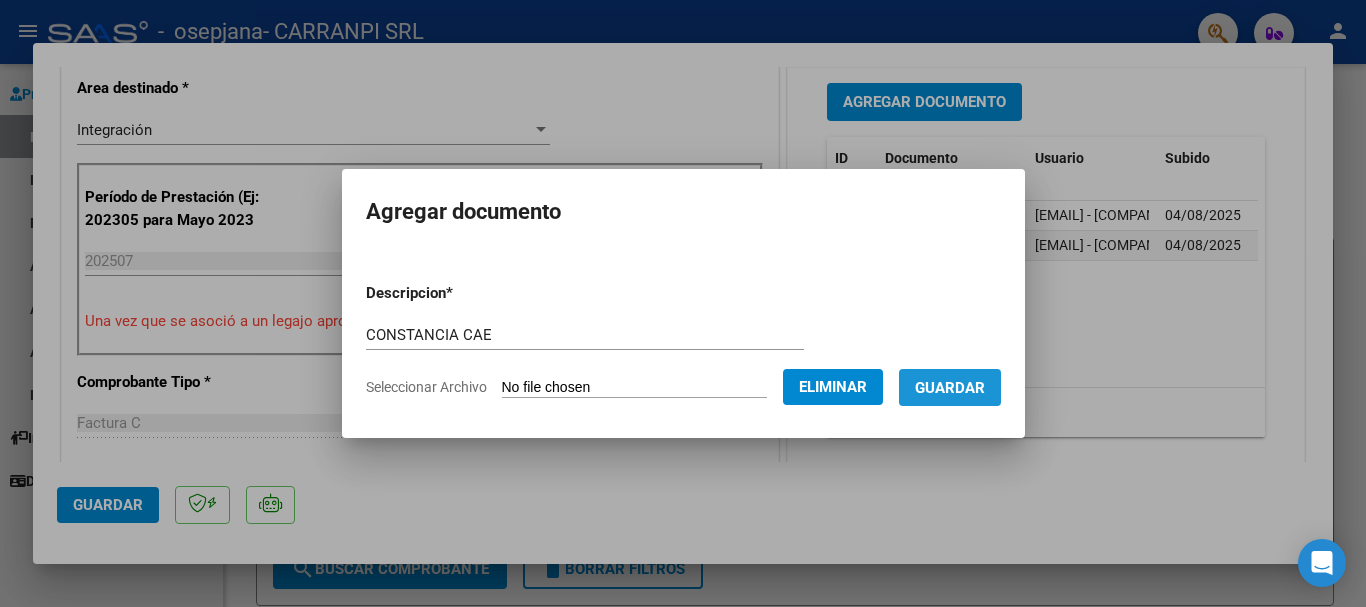 click on "Guardar" at bounding box center [950, 388] 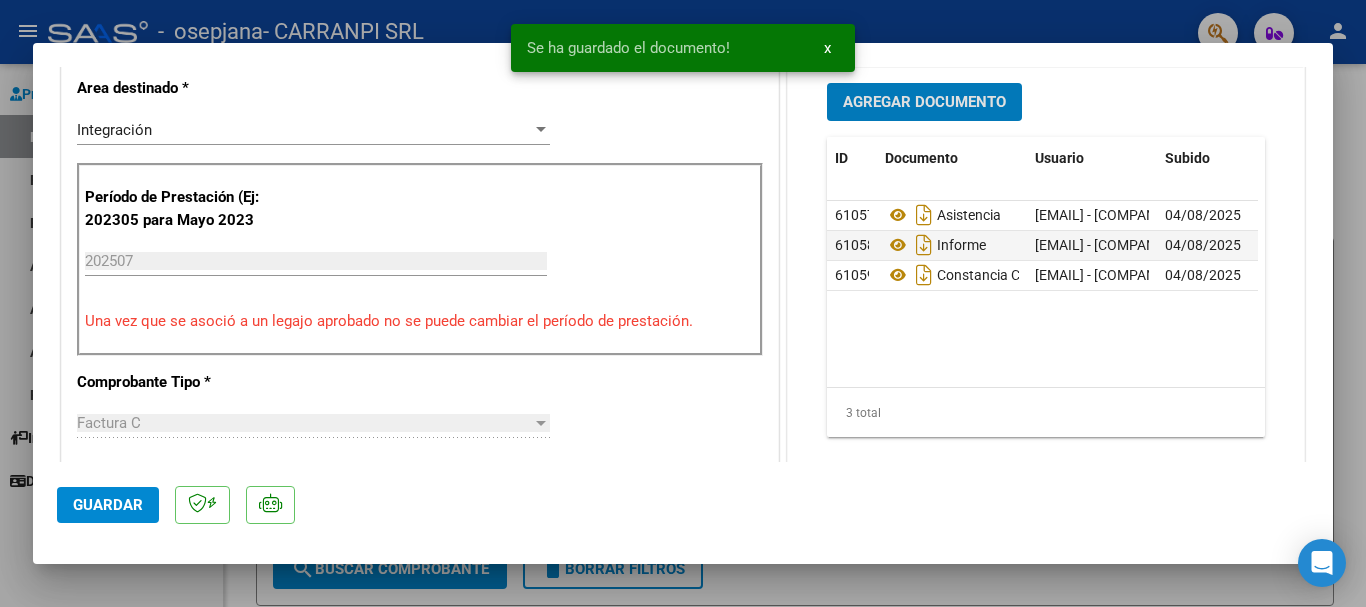 click on "Guardar" 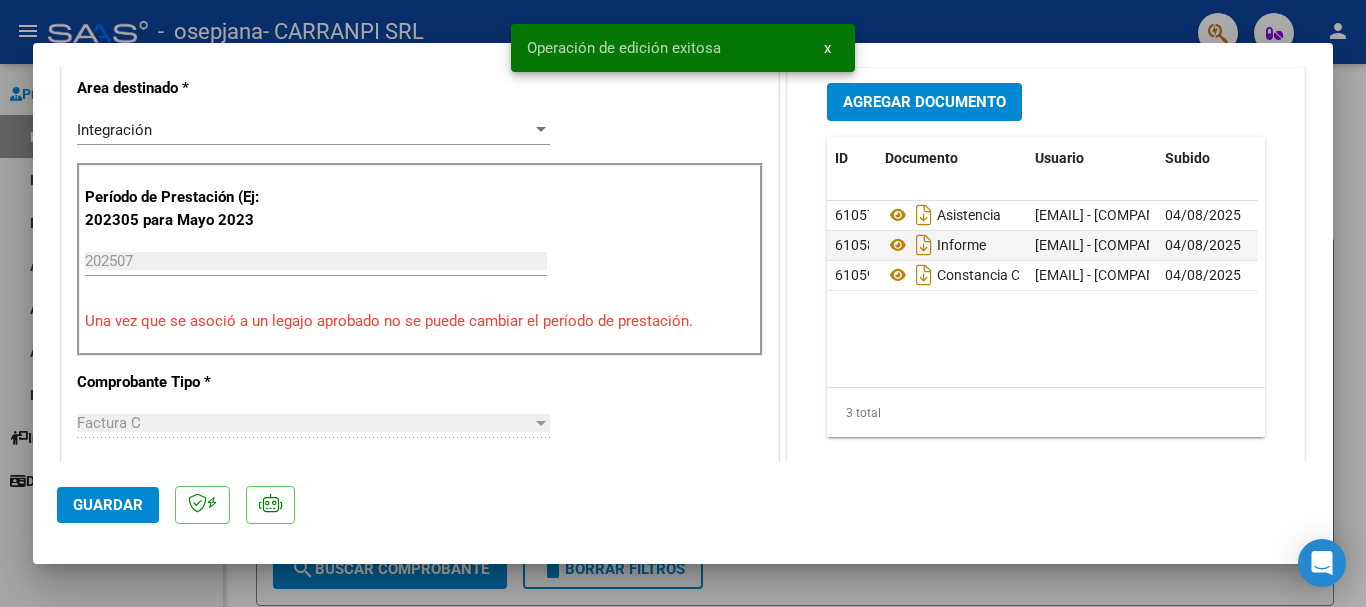 click at bounding box center (683, 303) 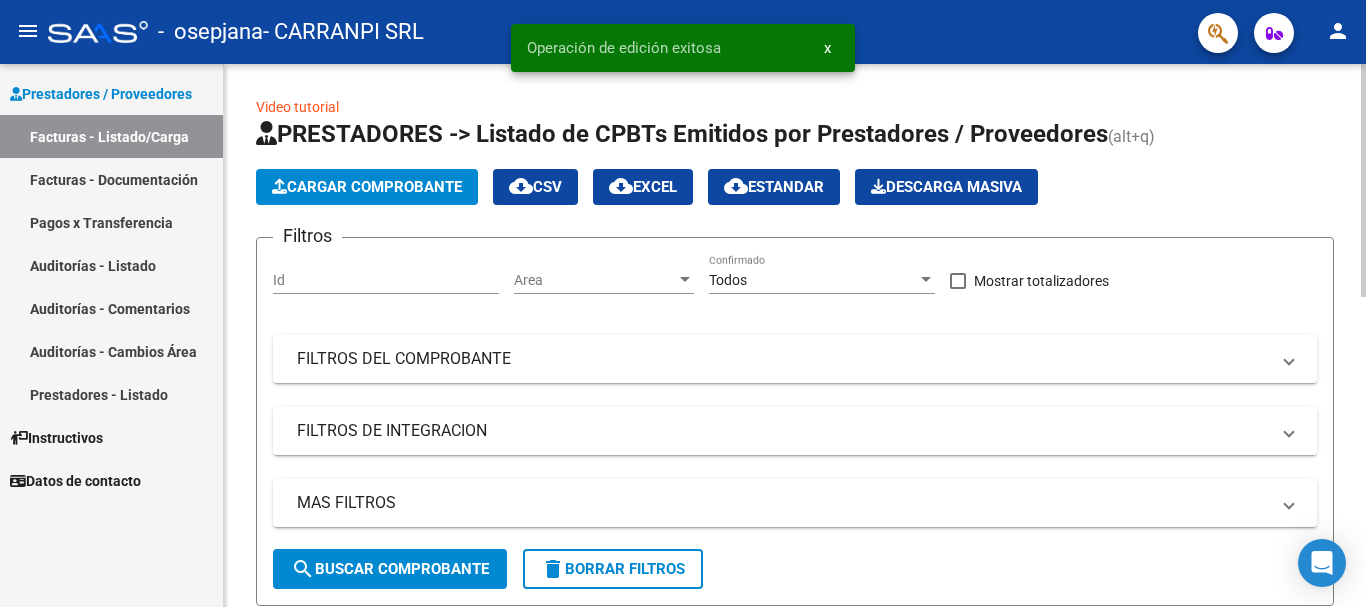 scroll, scrollTop: 400, scrollLeft: 0, axis: vertical 